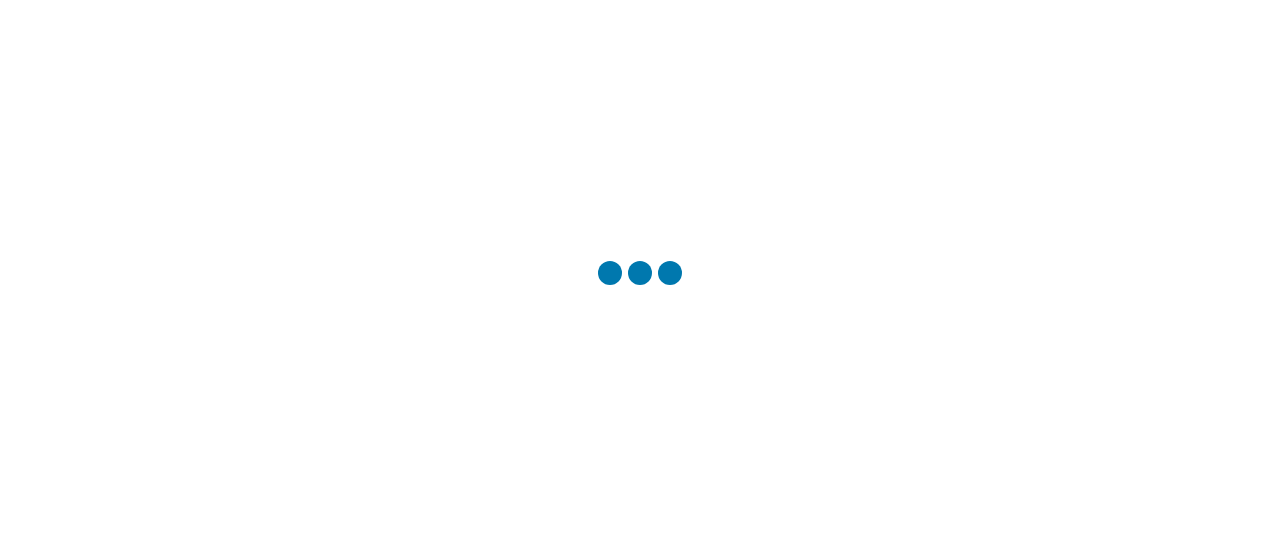 scroll, scrollTop: 0, scrollLeft: 0, axis: both 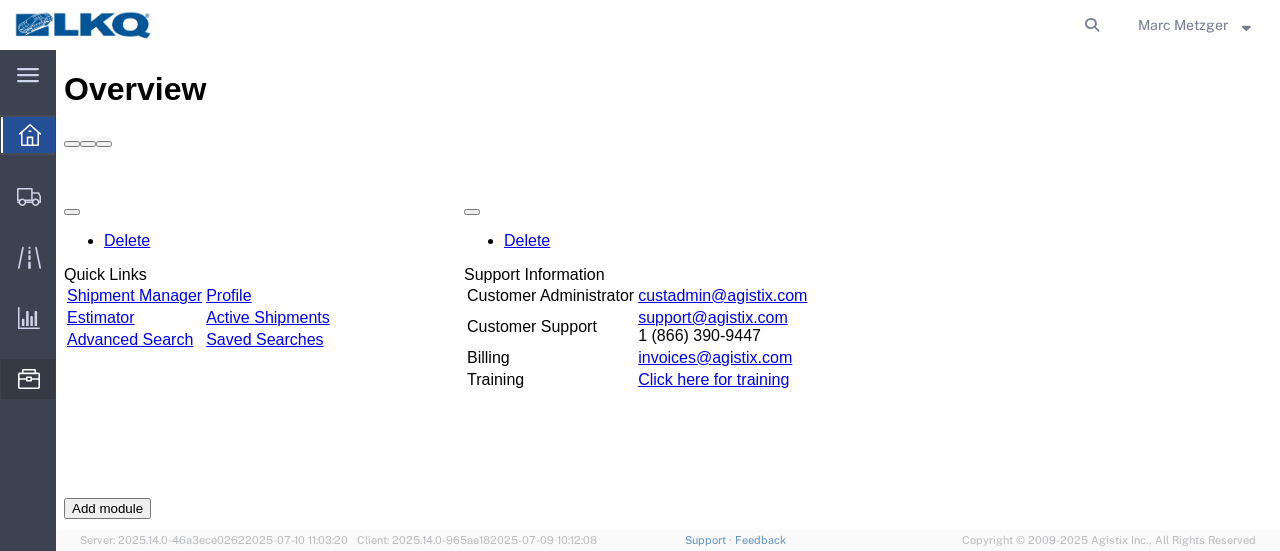 click on "Location Appointment" 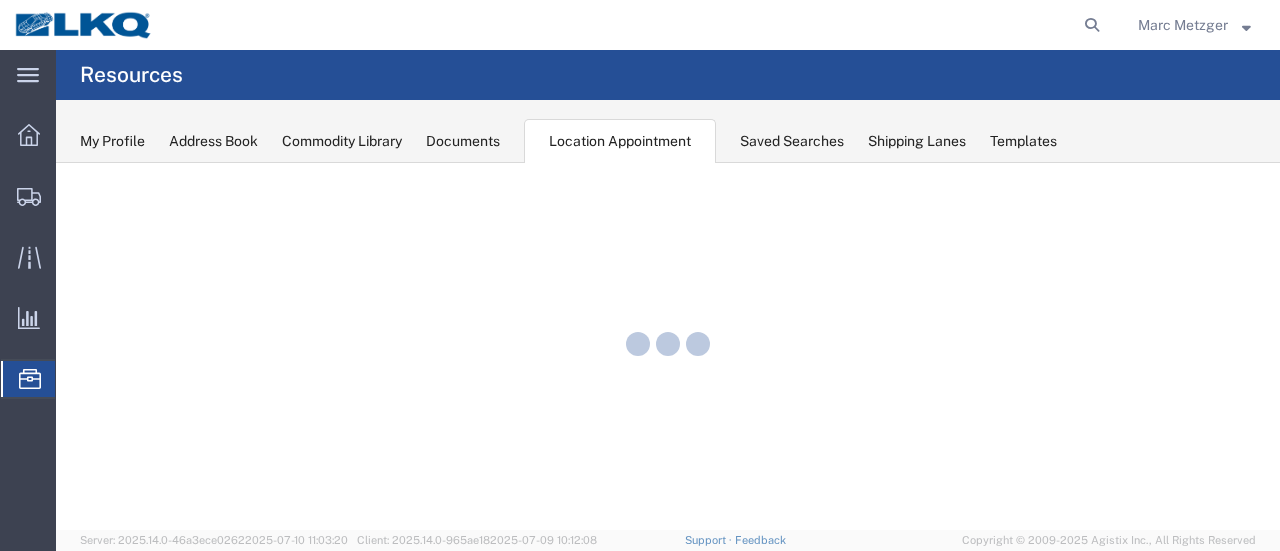 scroll, scrollTop: 0, scrollLeft: 0, axis: both 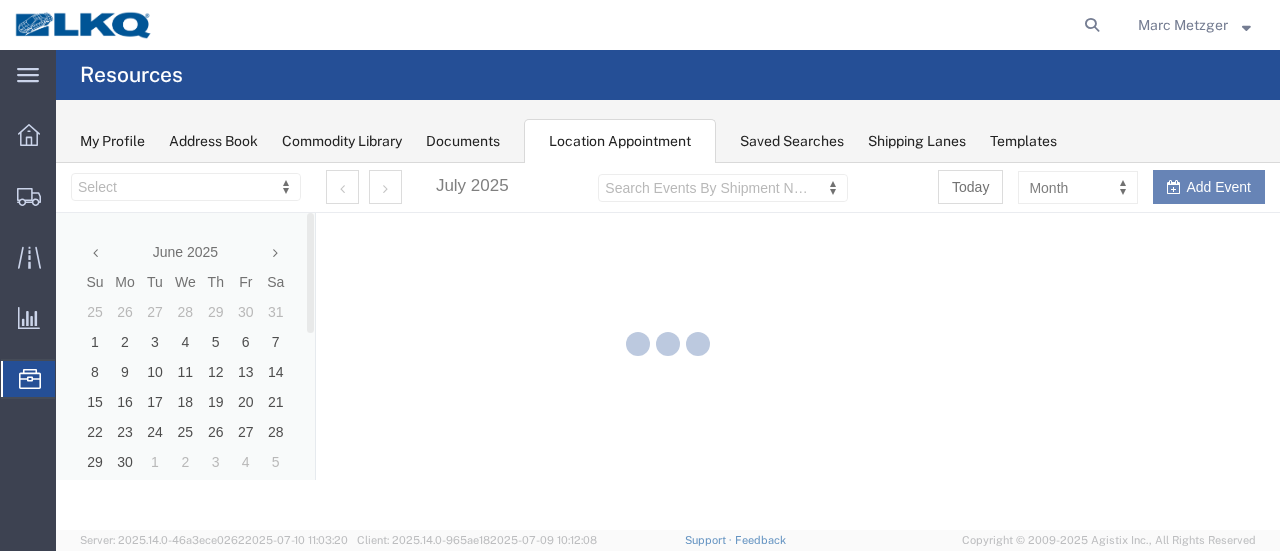 select on "28716" 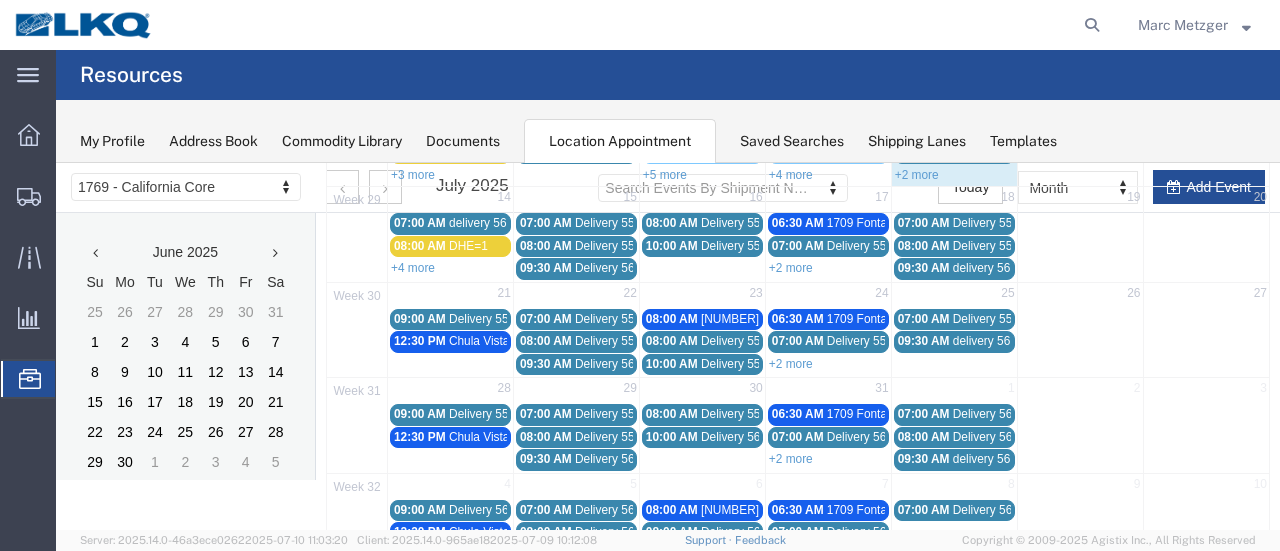 scroll, scrollTop: 100, scrollLeft: 0, axis: vertical 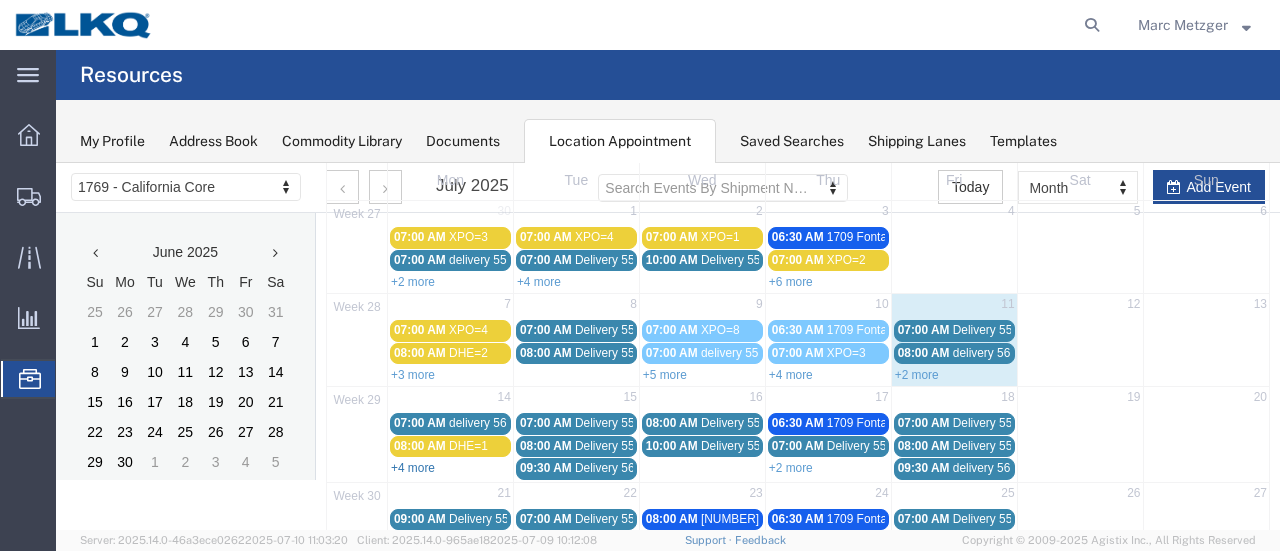 click on "+4 more" at bounding box center [413, 468] 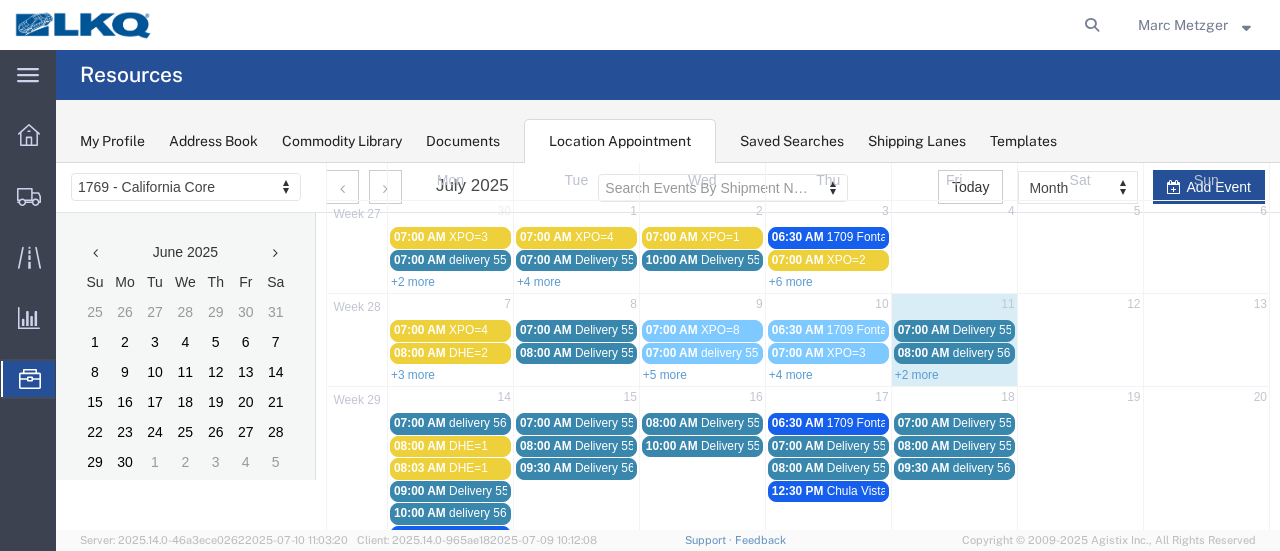 click on "14" at bounding box center (451, 399) 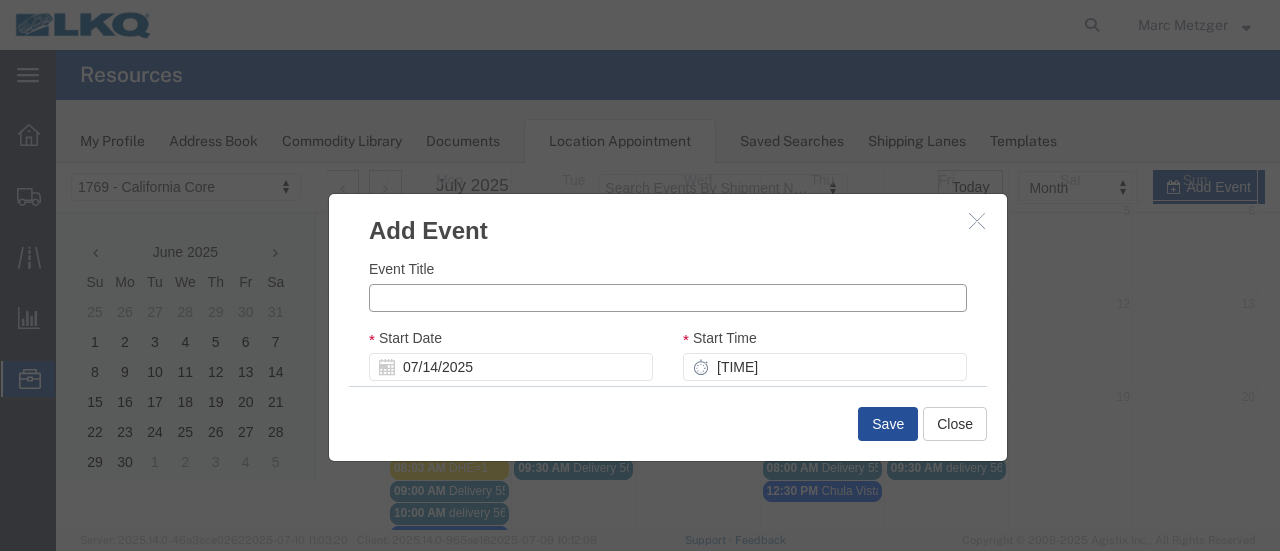 click on "Event Title" at bounding box center (668, 298) 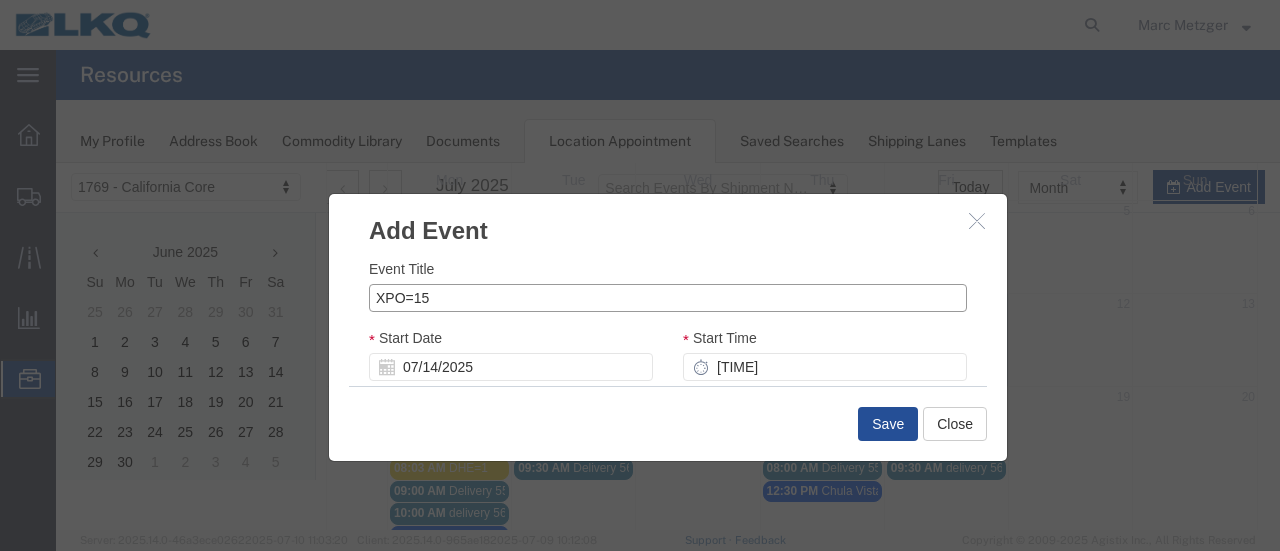 click on "XPO=15" at bounding box center (668, 298) 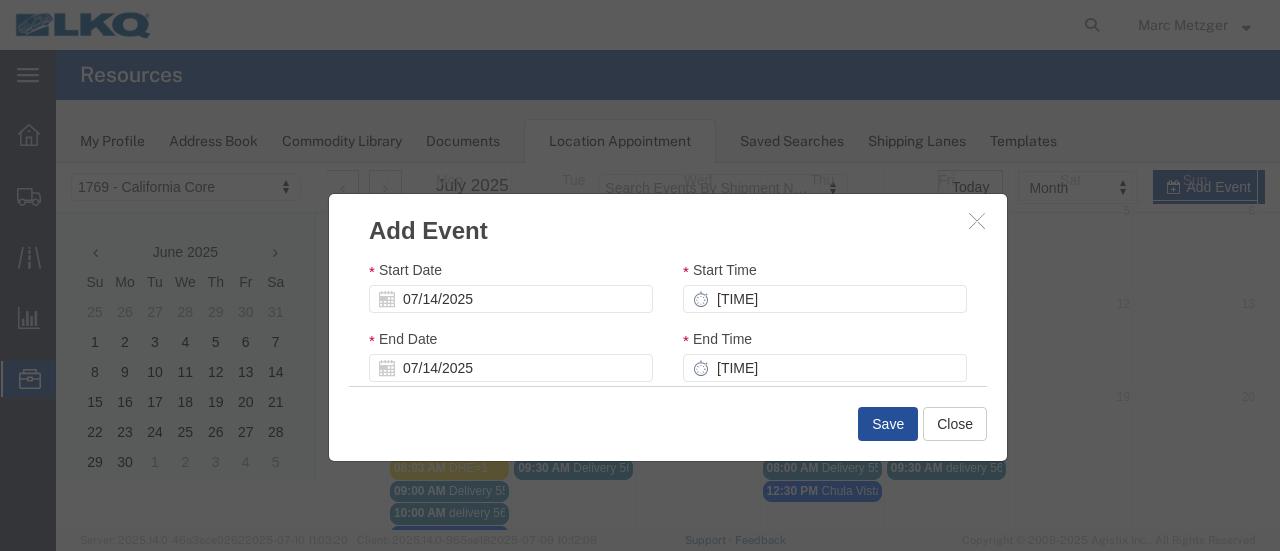 scroll, scrollTop: 100, scrollLeft: 0, axis: vertical 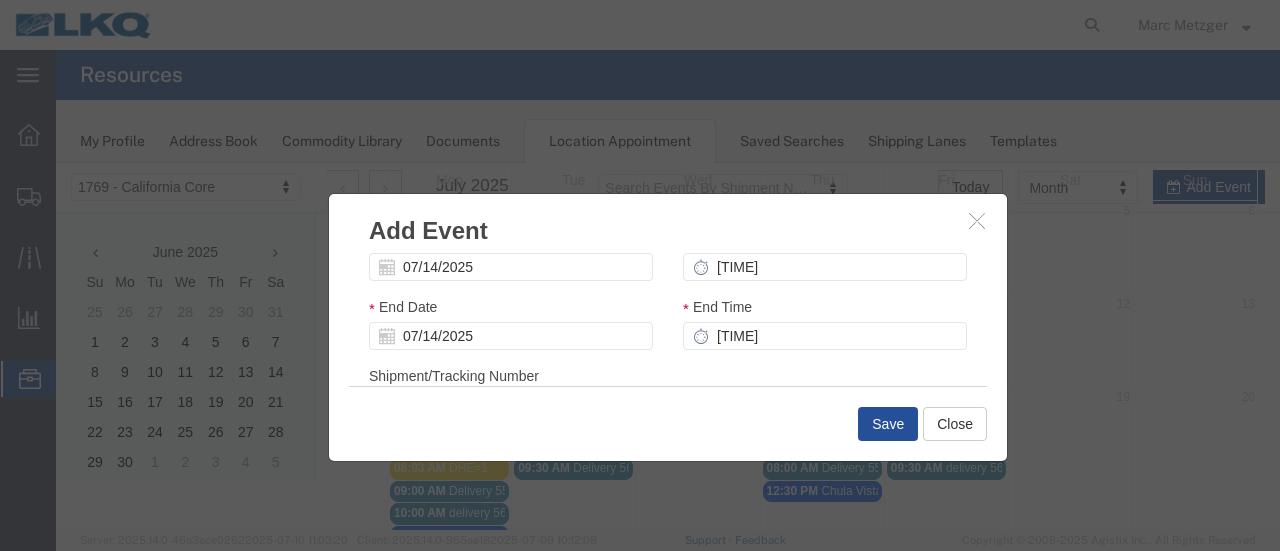 type on "XPO=5" 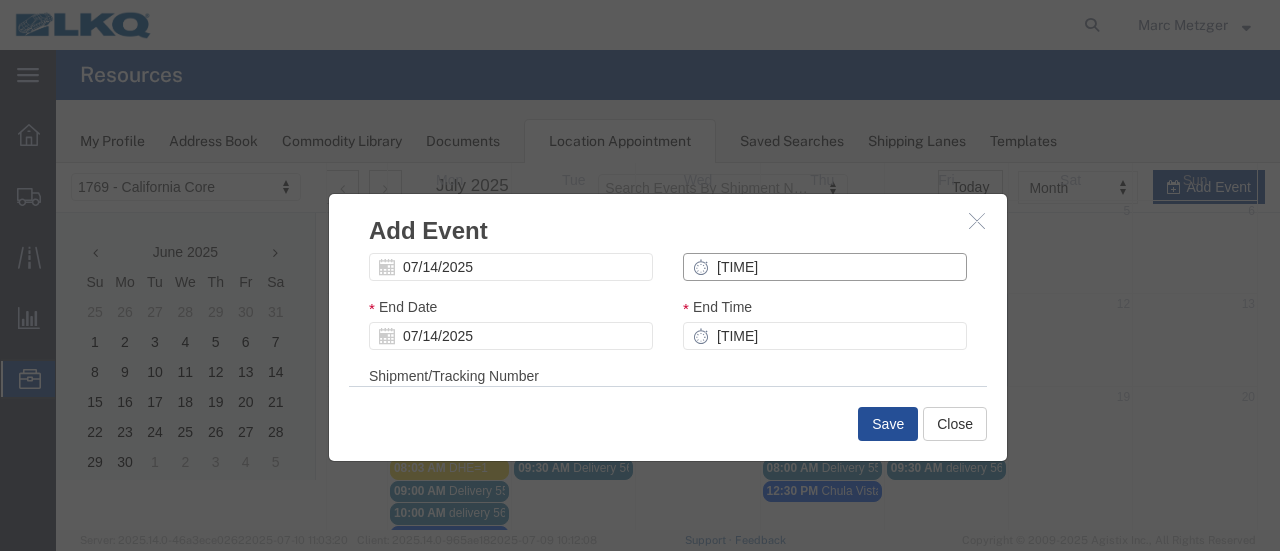 click on "[TIME]" at bounding box center (825, 267) 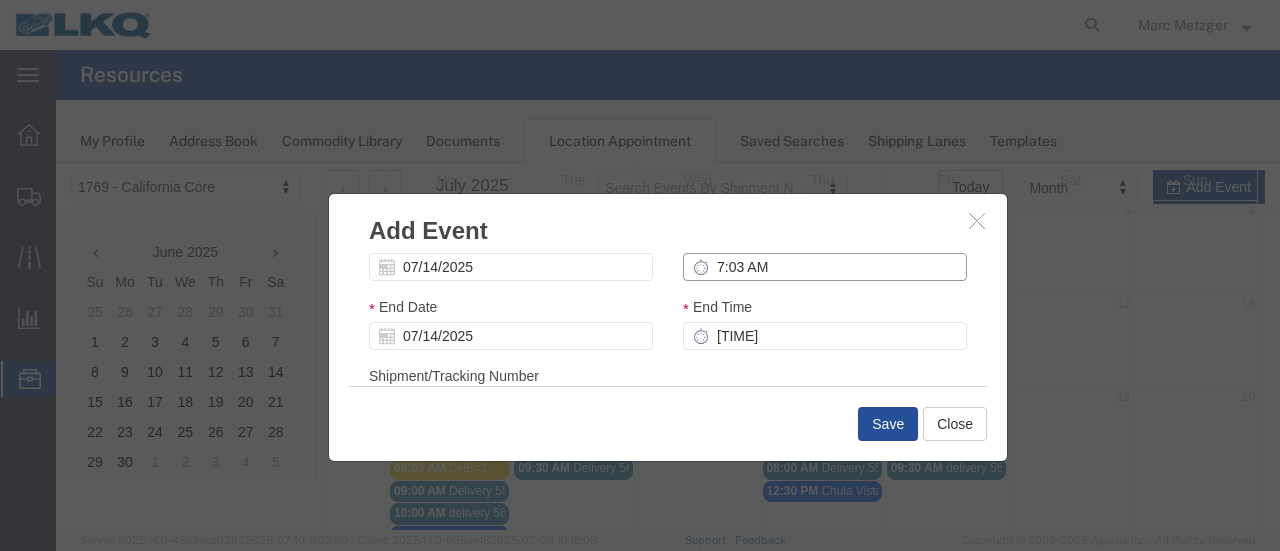 type on "7:03 AM" 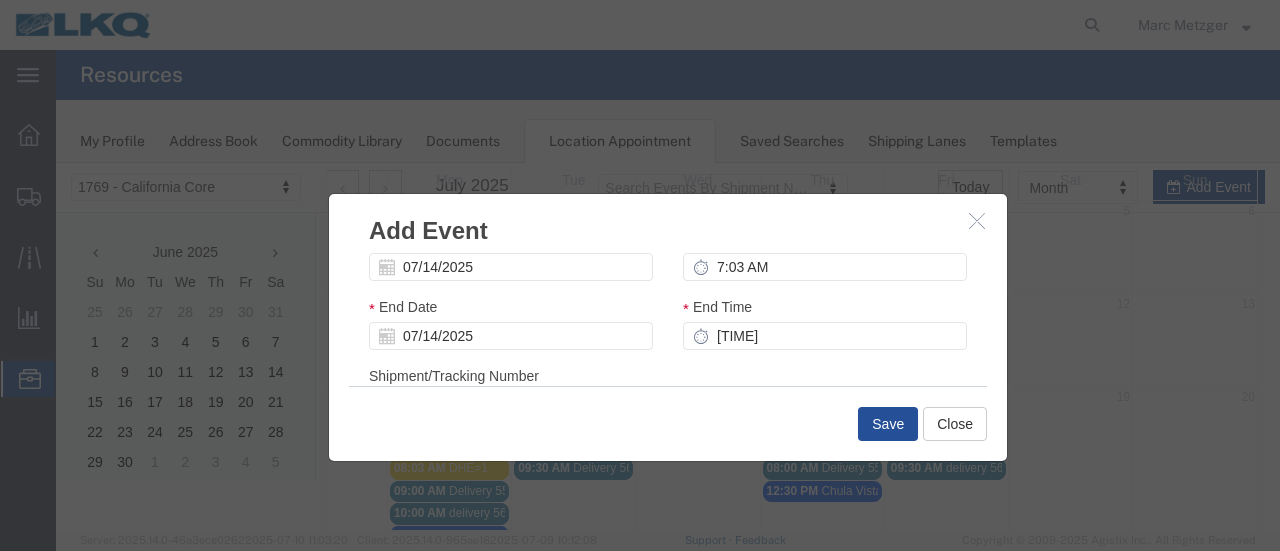 click on "Shipment/Tracking Number         Shipment/Tracking Number             Shipment/Tracking Number" at bounding box center [668, 392] 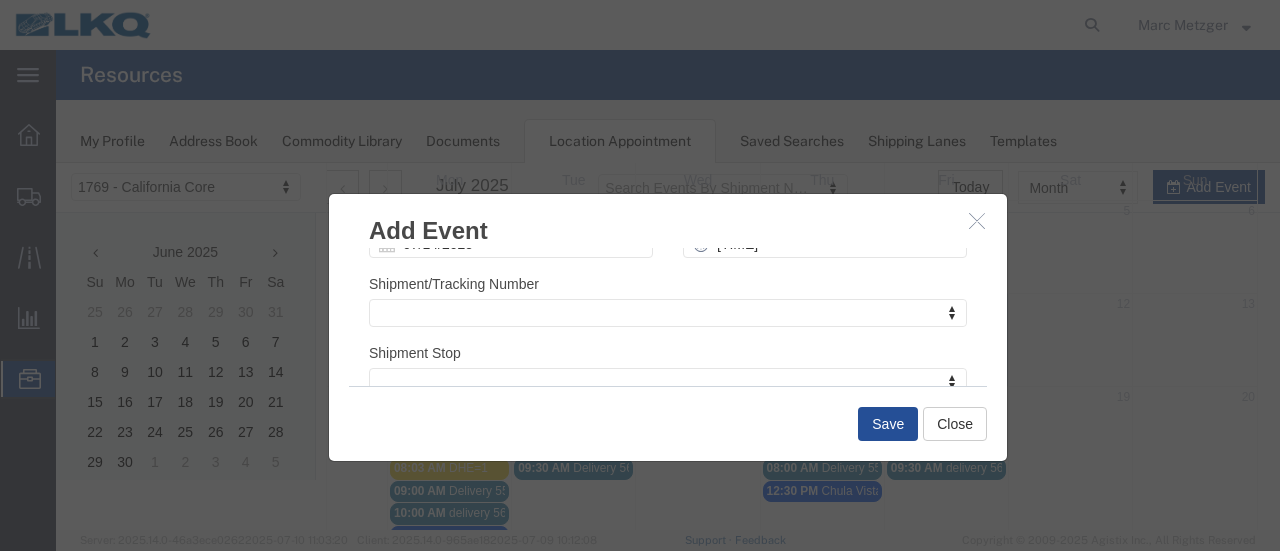scroll, scrollTop: 300, scrollLeft: 0, axis: vertical 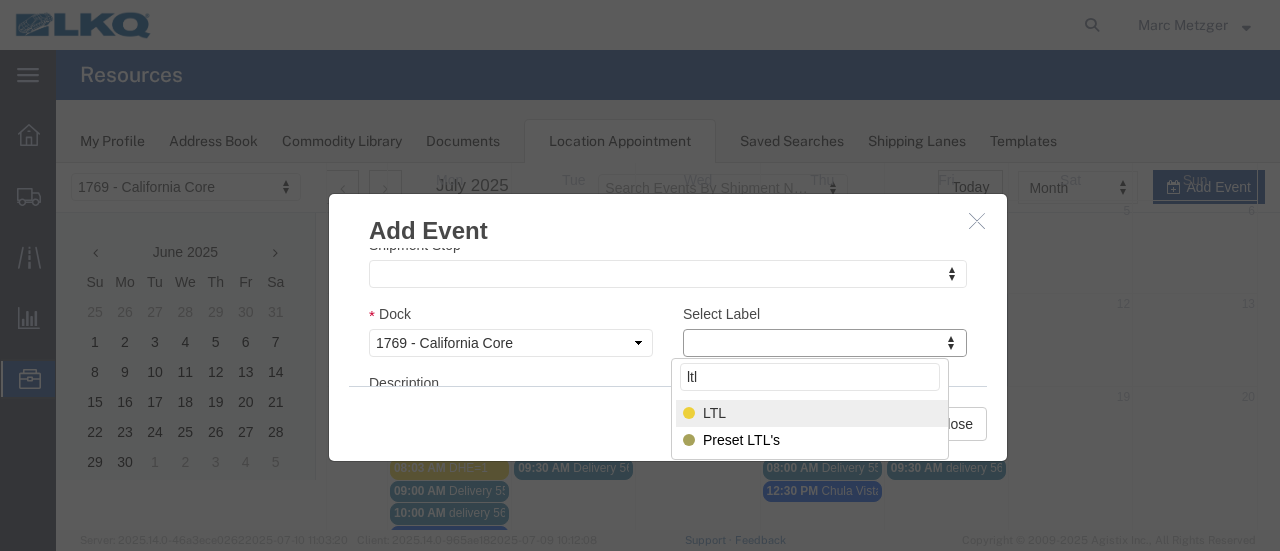 type on "ltl" 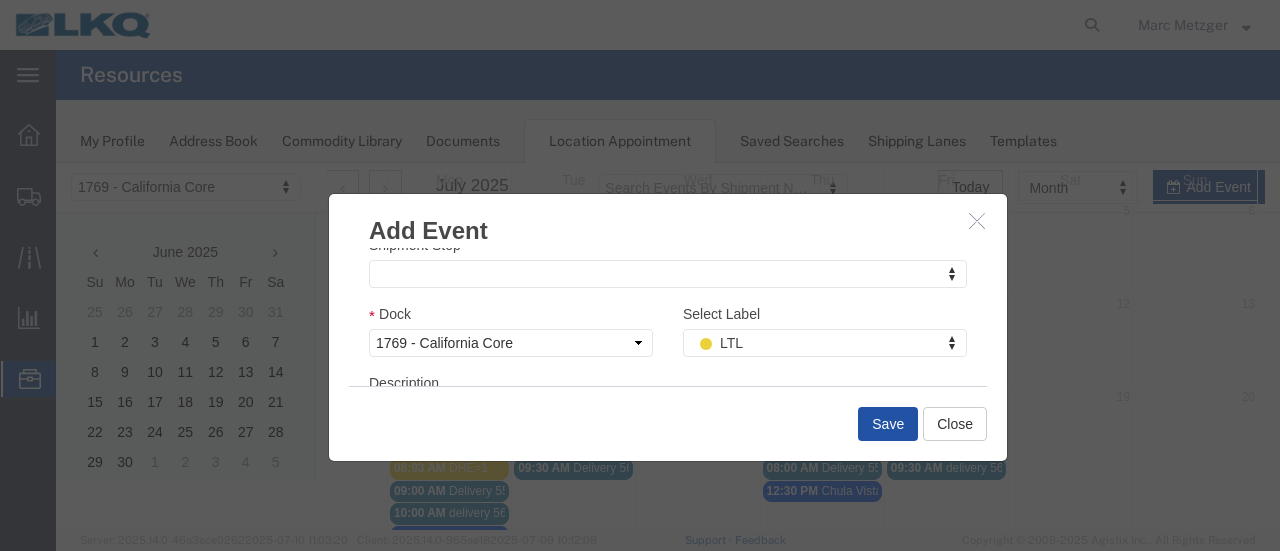 click on "Save" at bounding box center [888, 424] 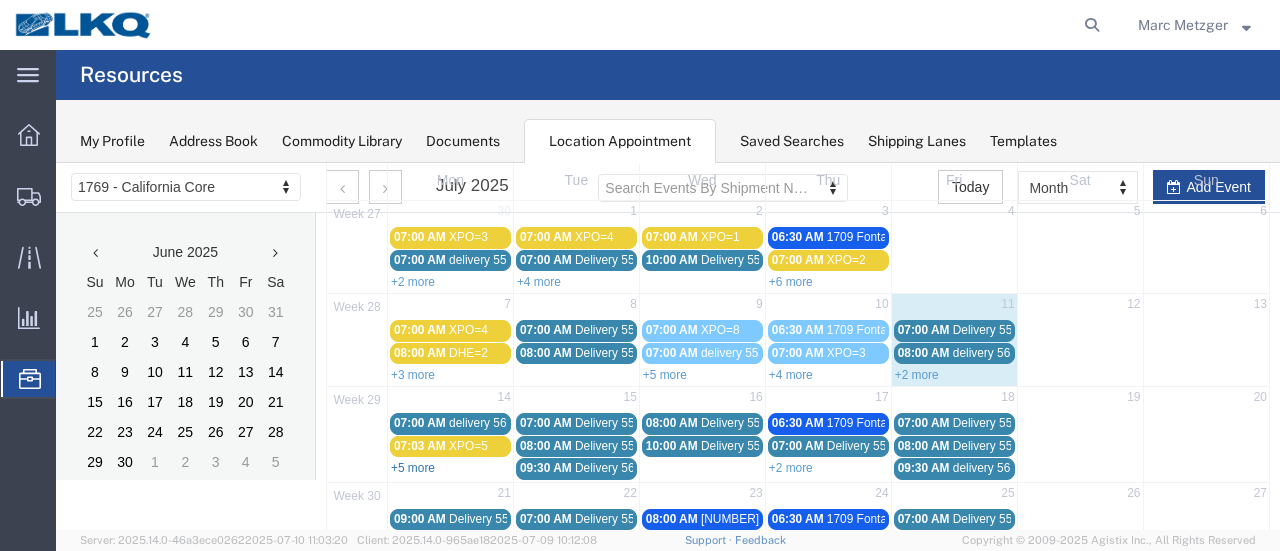 click on "+5 more" at bounding box center (413, 468) 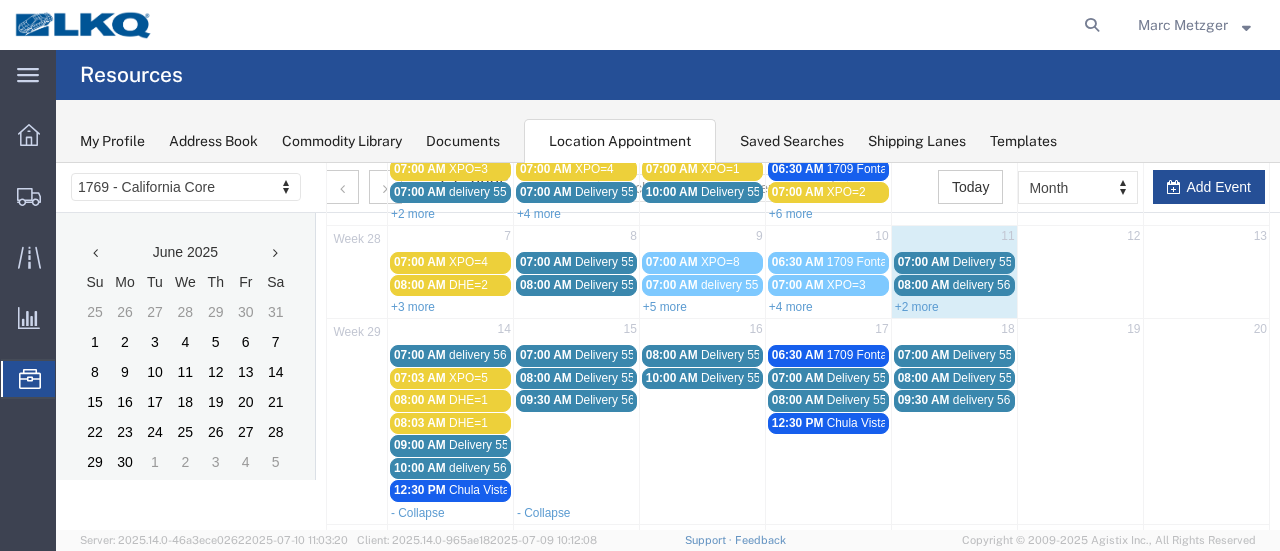 scroll, scrollTop: 200, scrollLeft: 0, axis: vertical 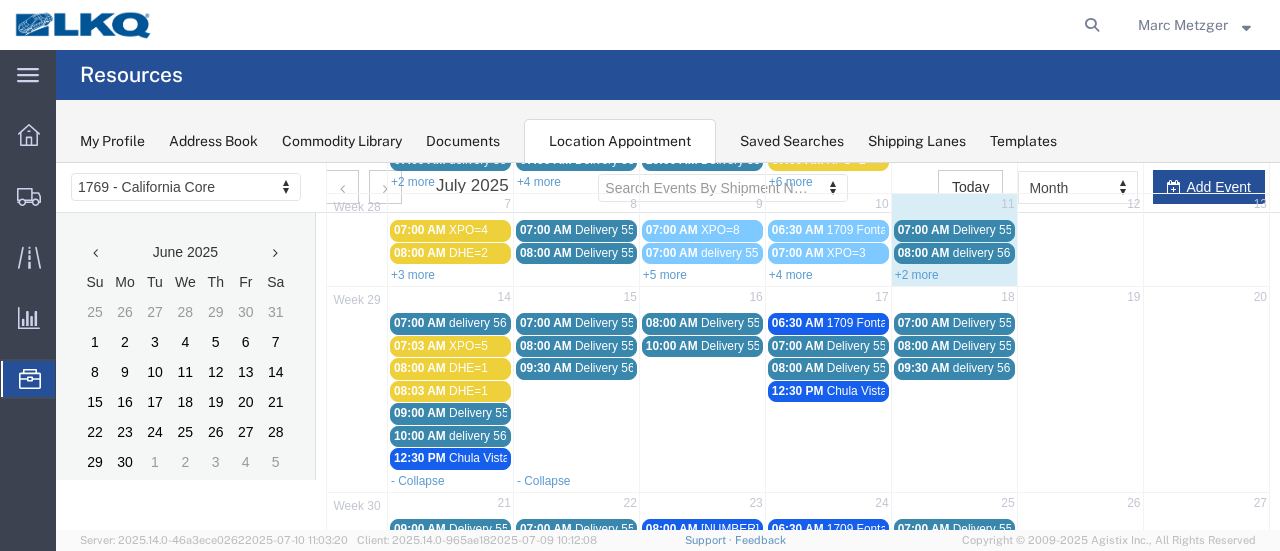 click on "08:00 AM" at bounding box center (420, 368) 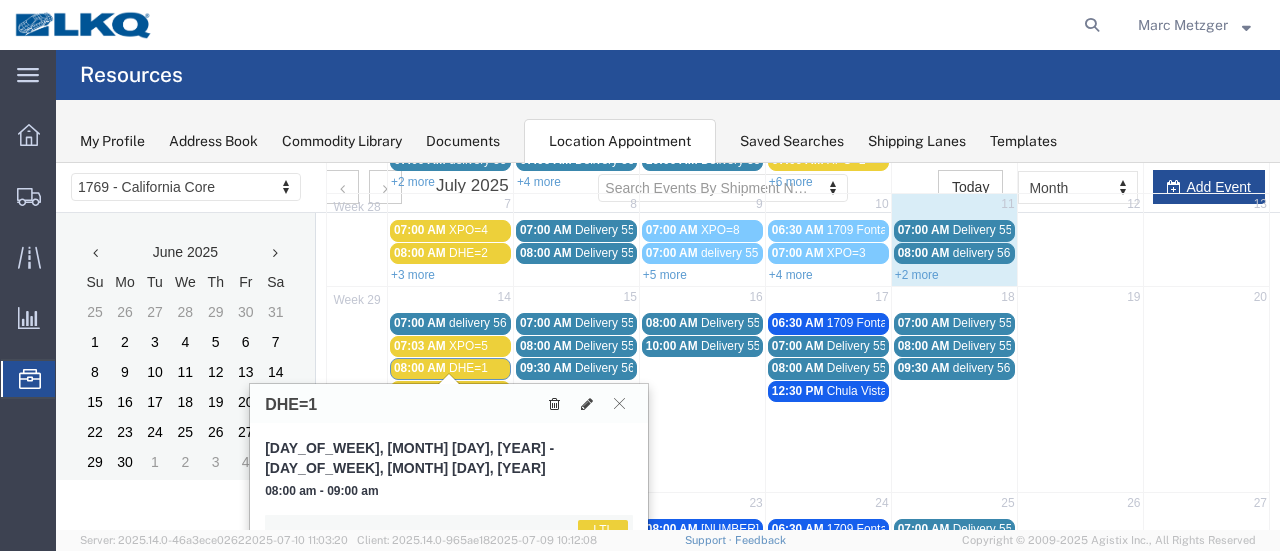click at bounding box center [554, 404] 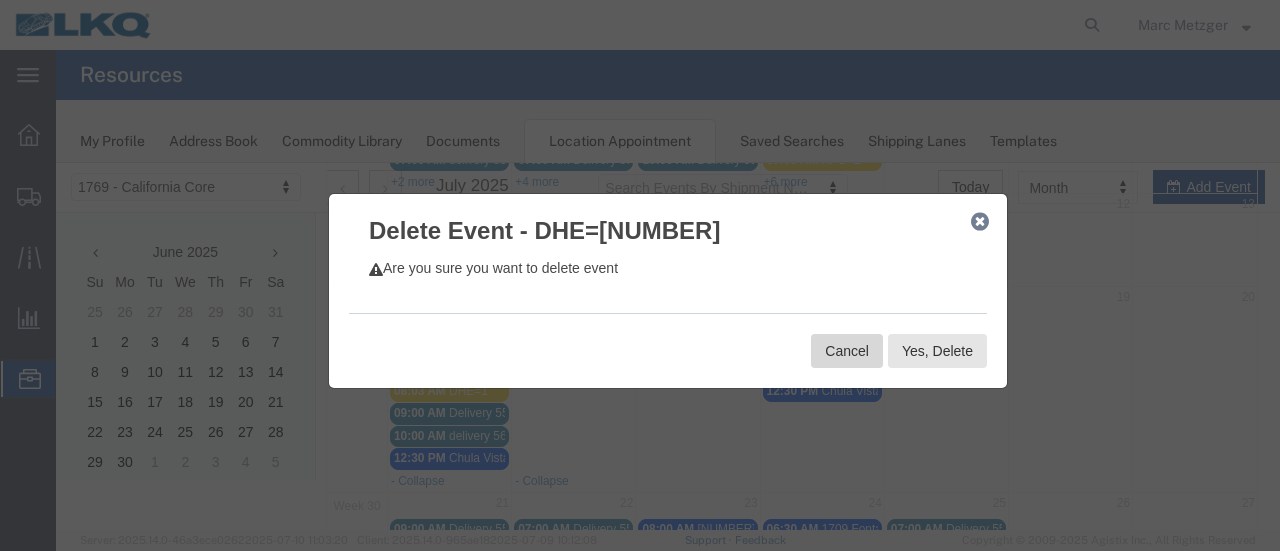 click on "Cancel" at bounding box center [847, 351] 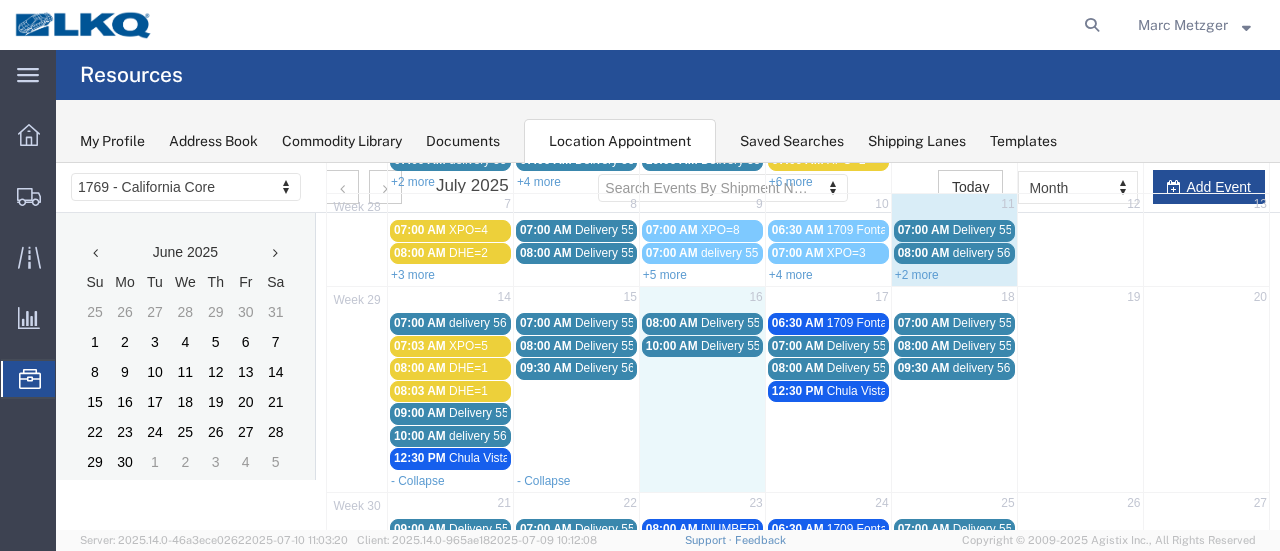 click on "[TIME] Delivery [NUMBER]" at bounding box center [702, 402] 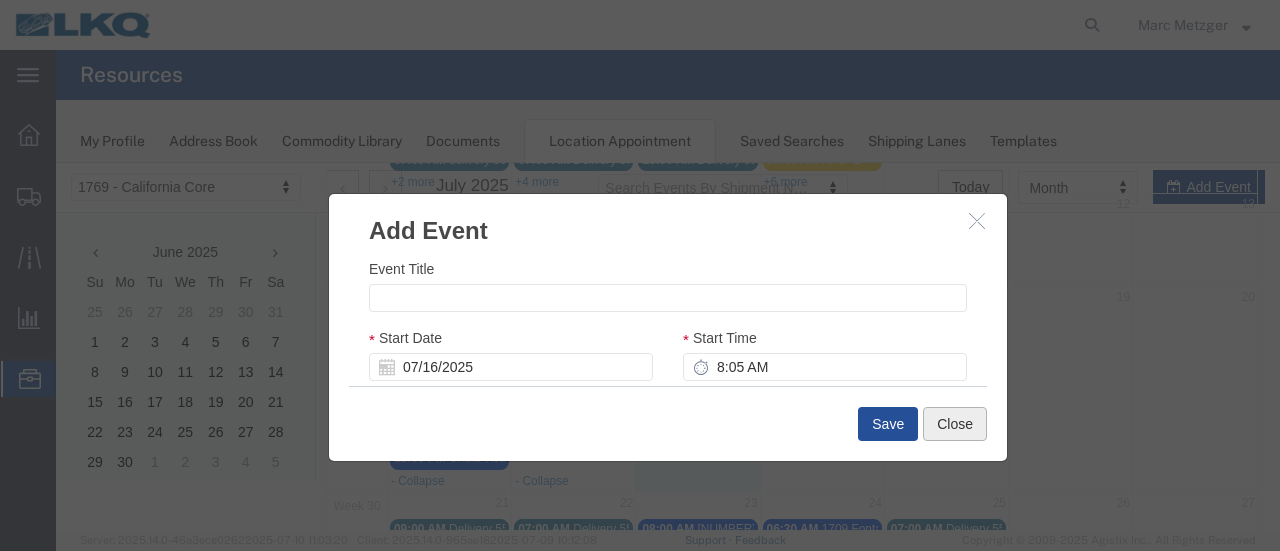 click on "Close" at bounding box center (955, 424) 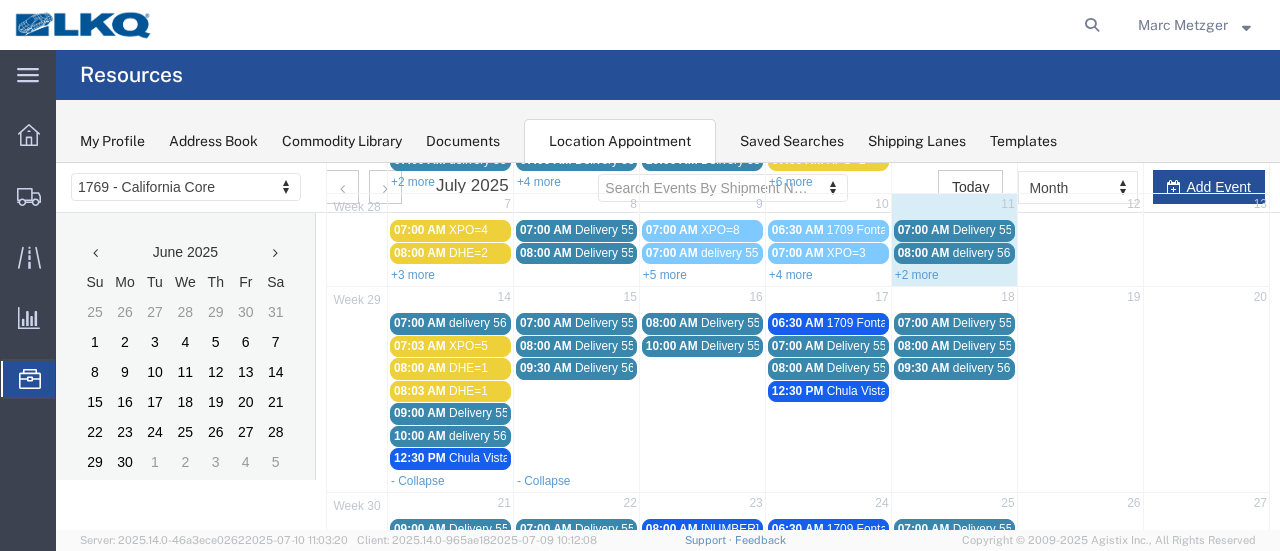 click on "Documents" 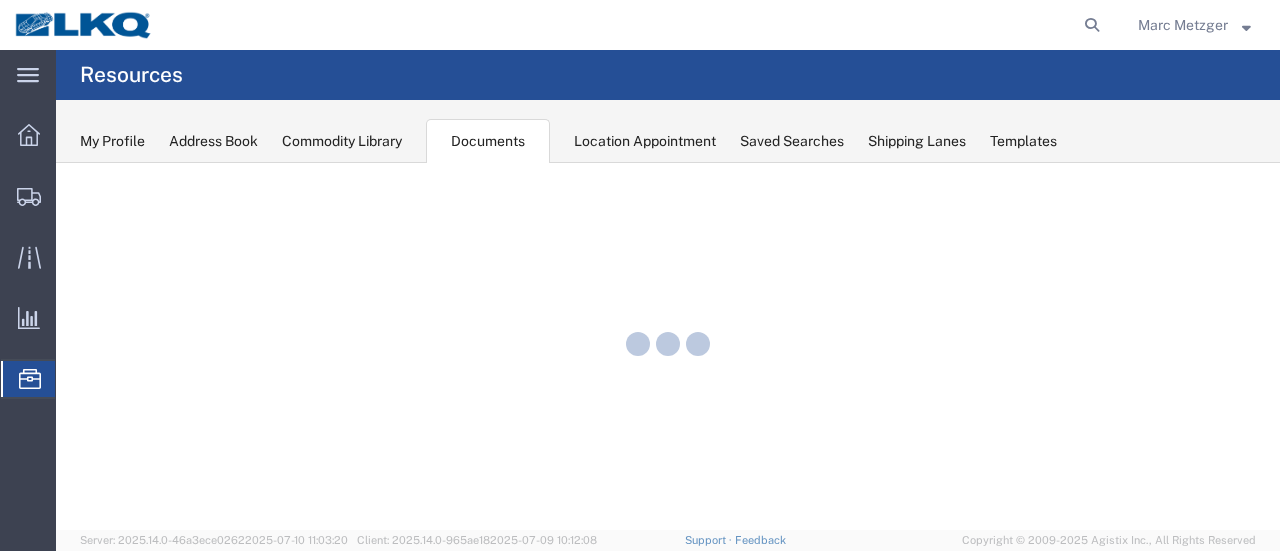 scroll, scrollTop: 0, scrollLeft: 0, axis: both 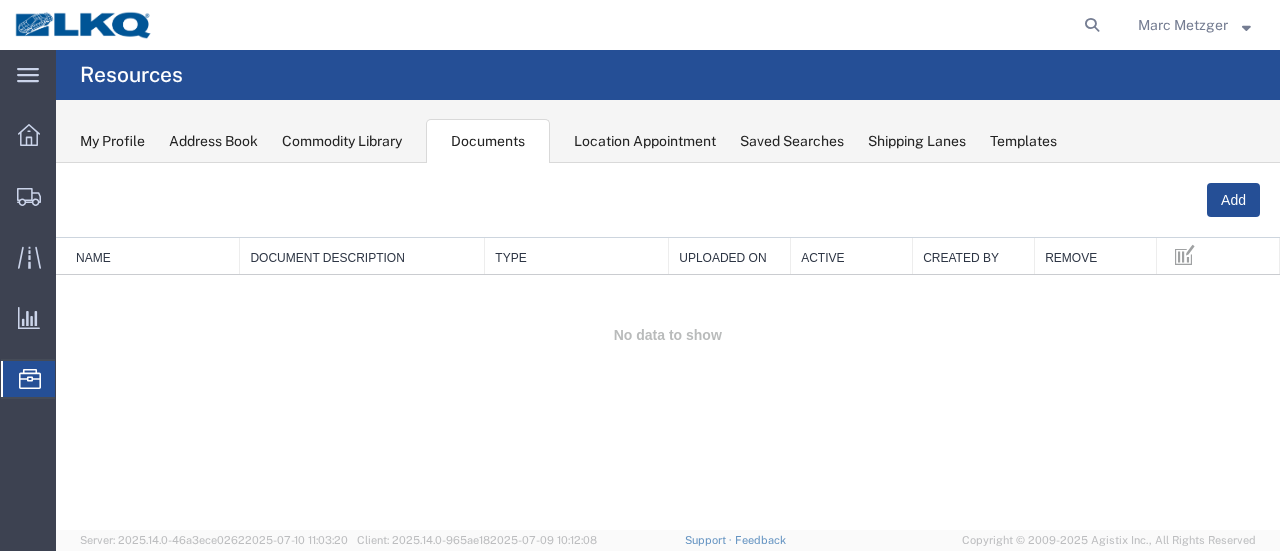 click on "Location Appointment" 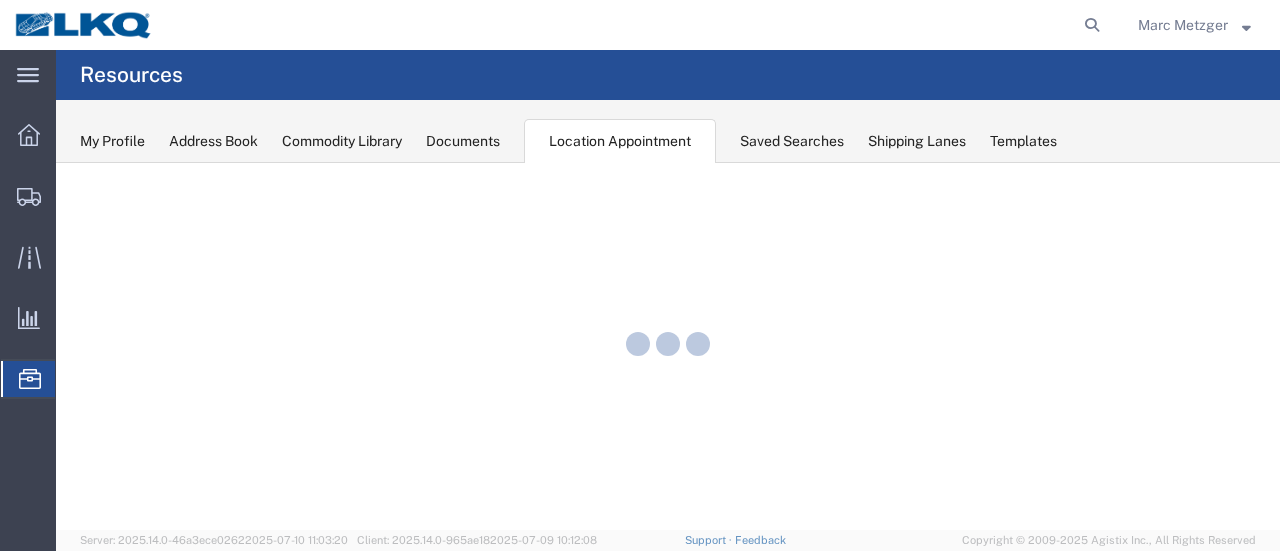 scroll, scrollTop: 0, scrollLeft: 0, axis: both 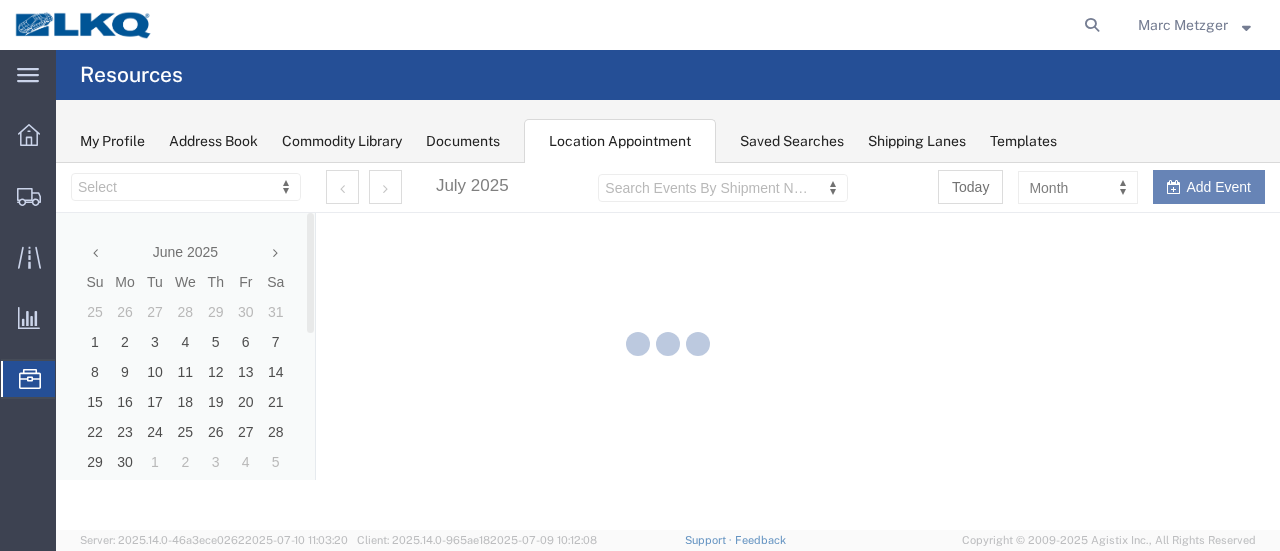 select on "28716" 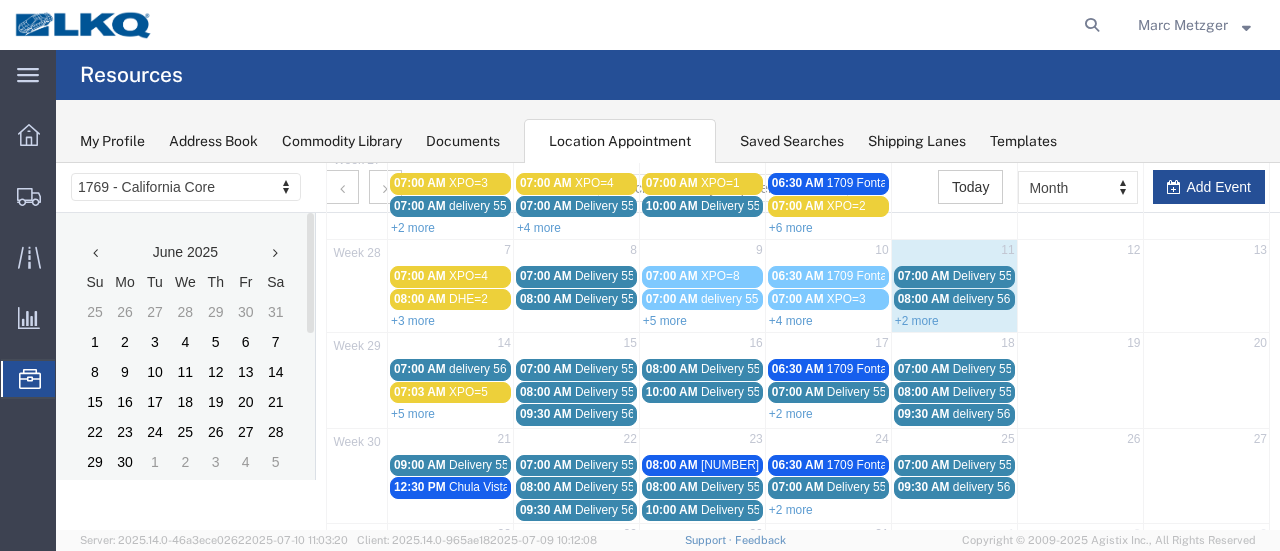 scroll, scrollTop: 200, scrollLeft: 0, axis: vertical 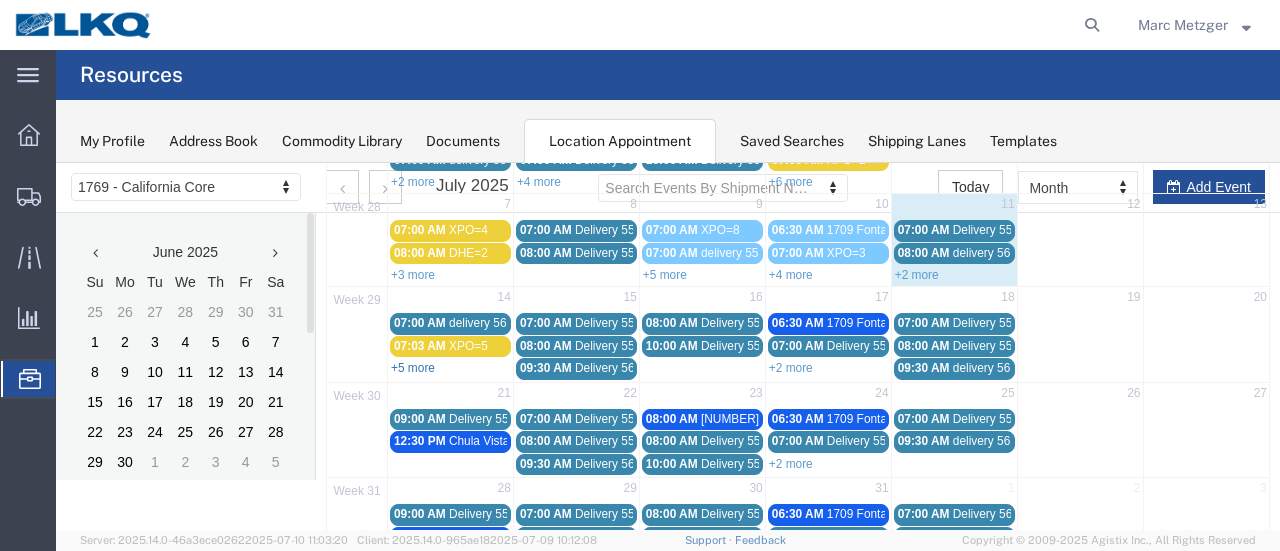 click on "+5 more" at bounding box center [413, 368] 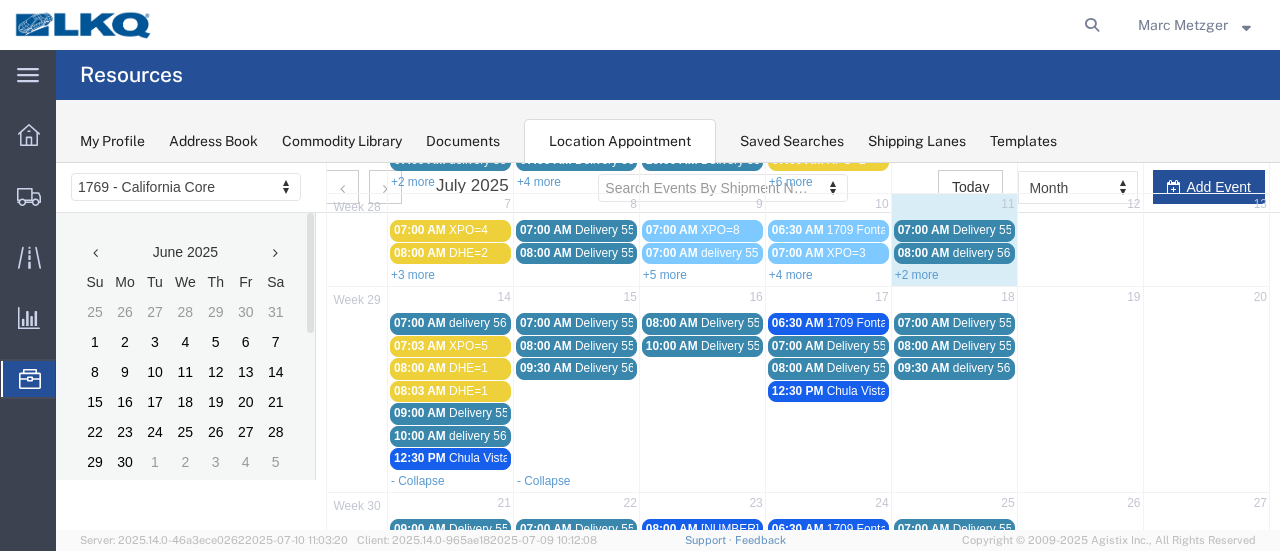 click on "DHE=1" at bounding box center (468, 391) 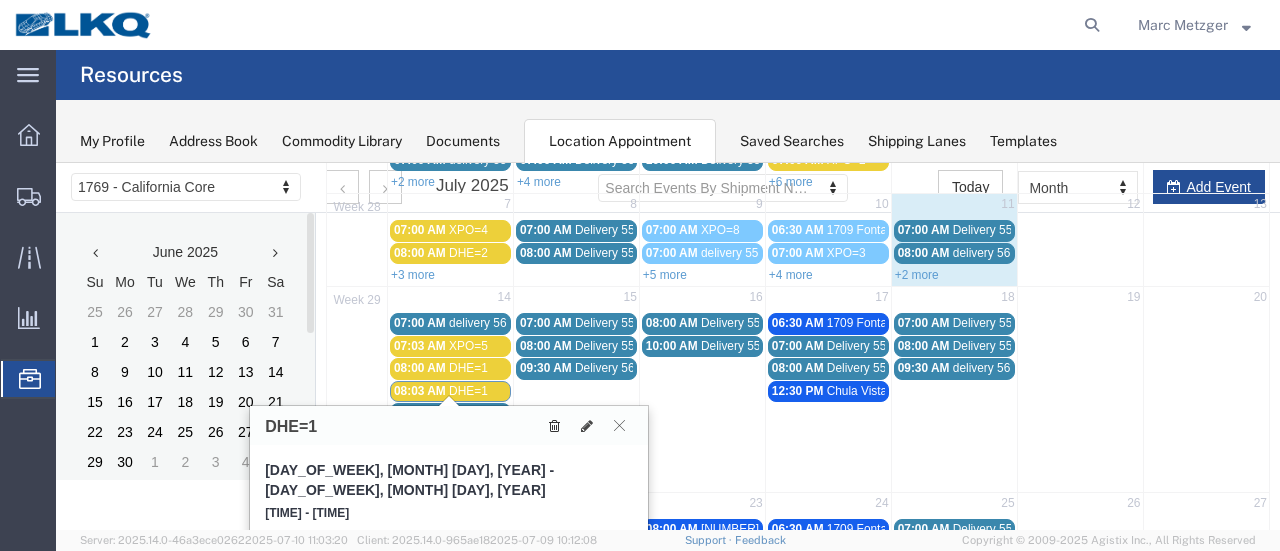 click at bounding box center [554, 426] 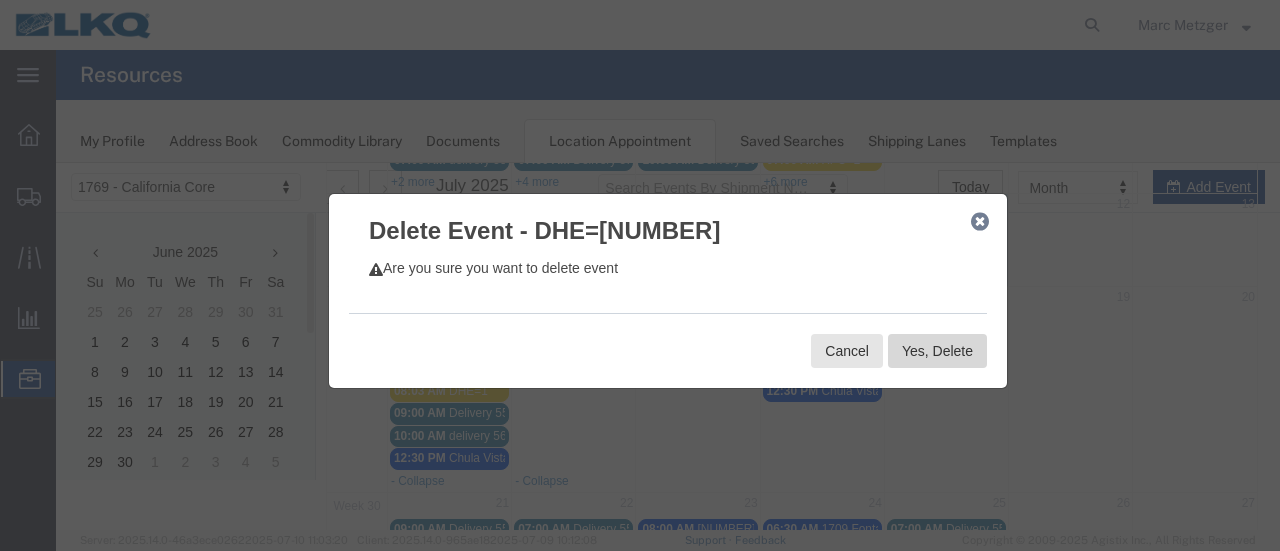 click on "Yes, Delete" at bounding box center [937, 351] 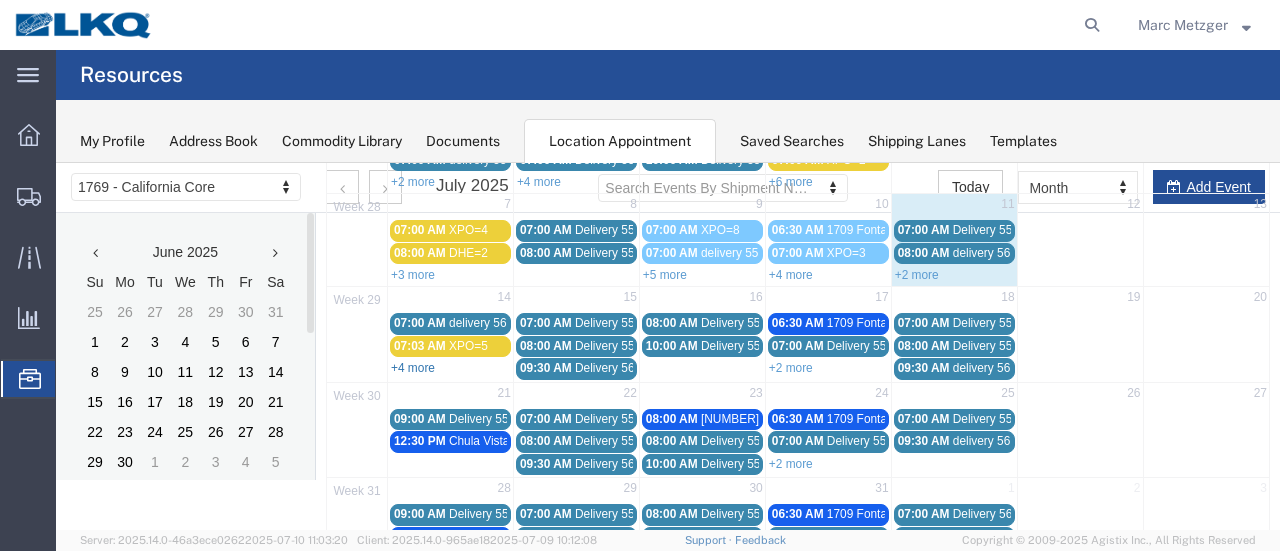 click on "+4 more" at bounding box center [413, 368] 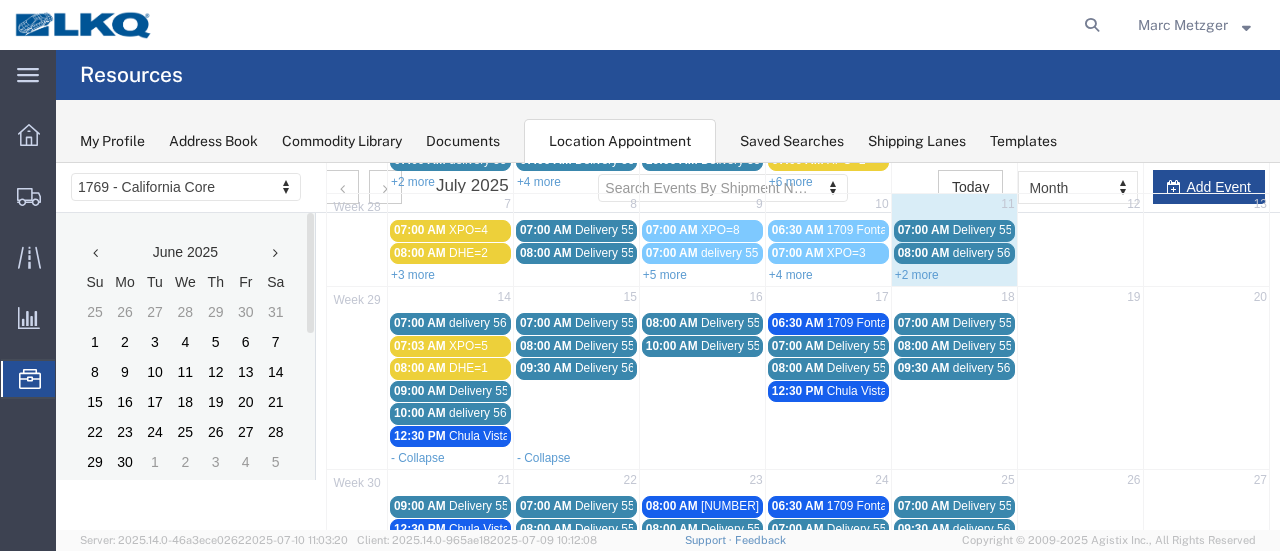 click on "14" at bounding box center (451, 299) 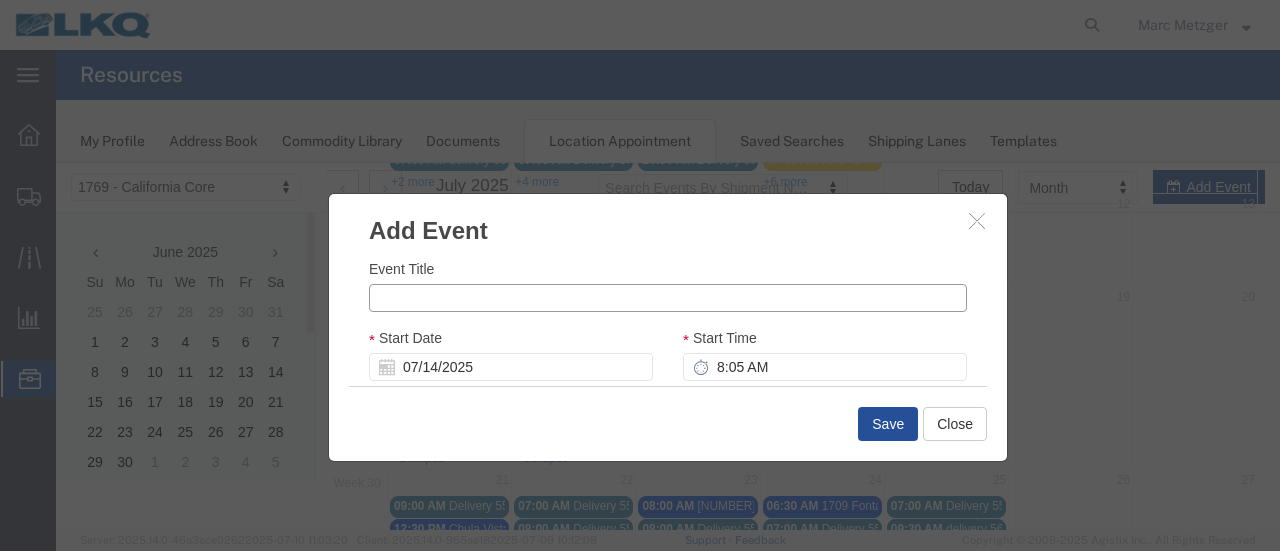 click on "Event Title" at bounding box center [668, 298] 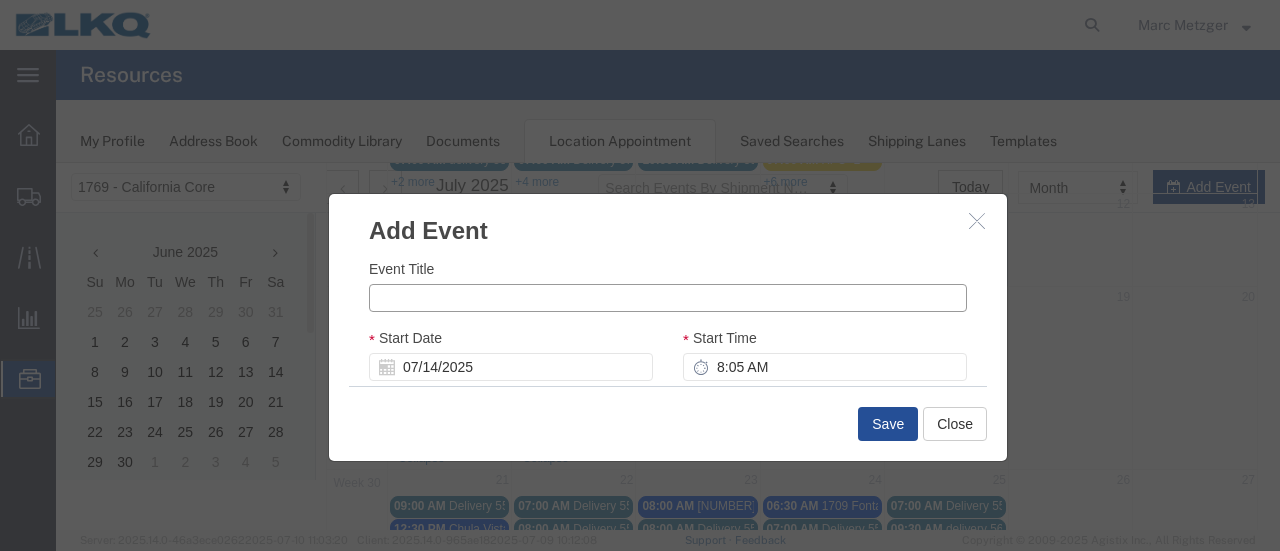 type on "t" 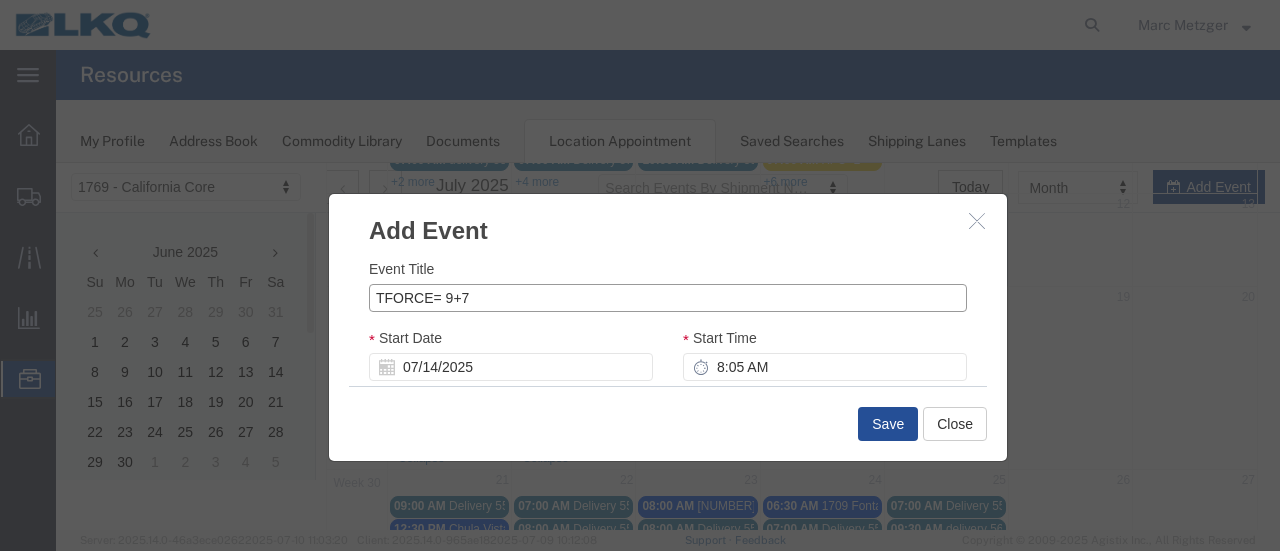 type on "TFORCE= 9+7" 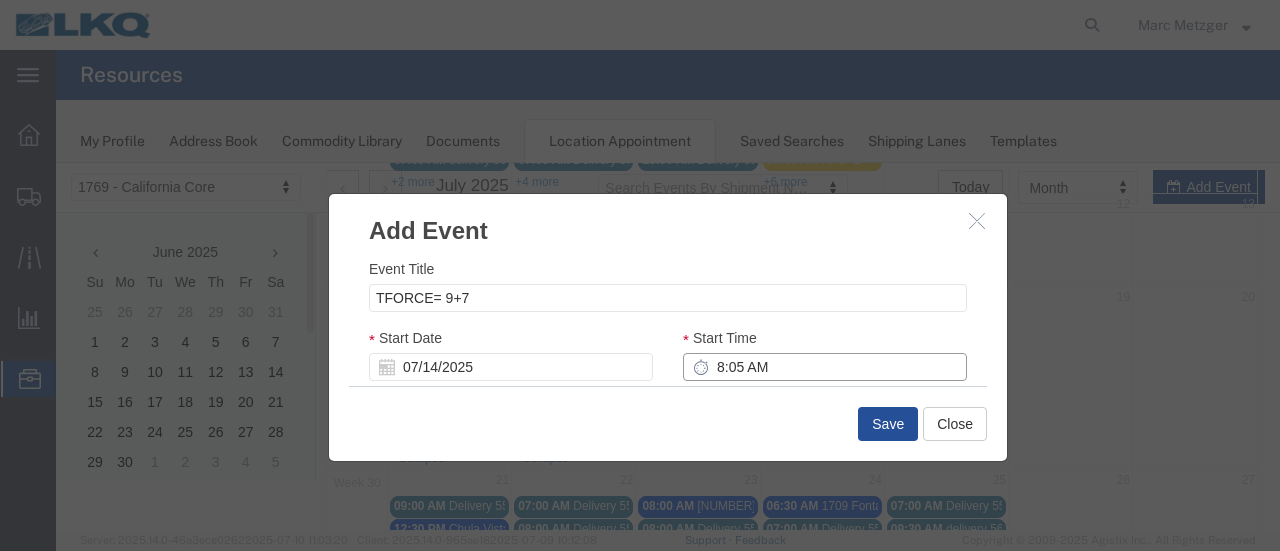 click on "8:05 AM" at bounding box center [825, 367] 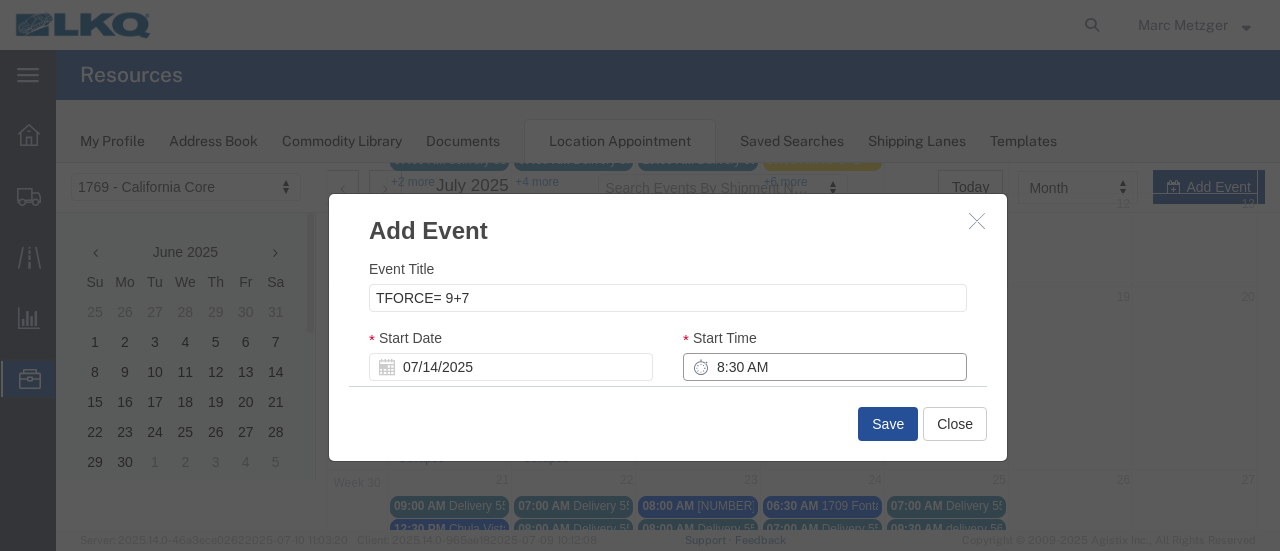 scroll, scrollTop: 100, scrollLeft: 0, axis: vertical 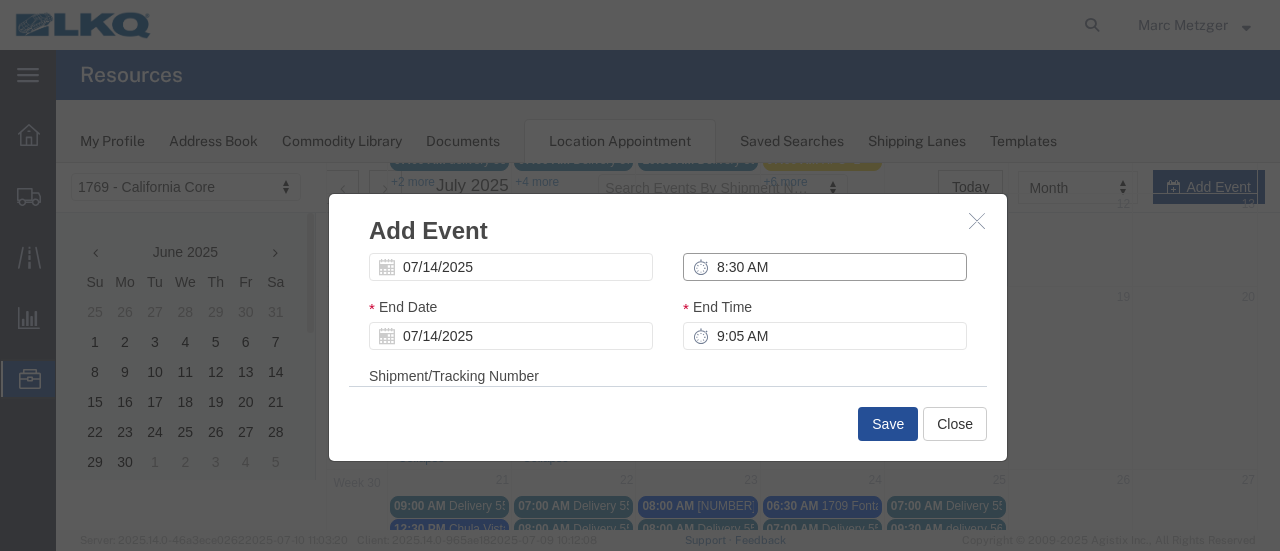 type on "8:30 AM" 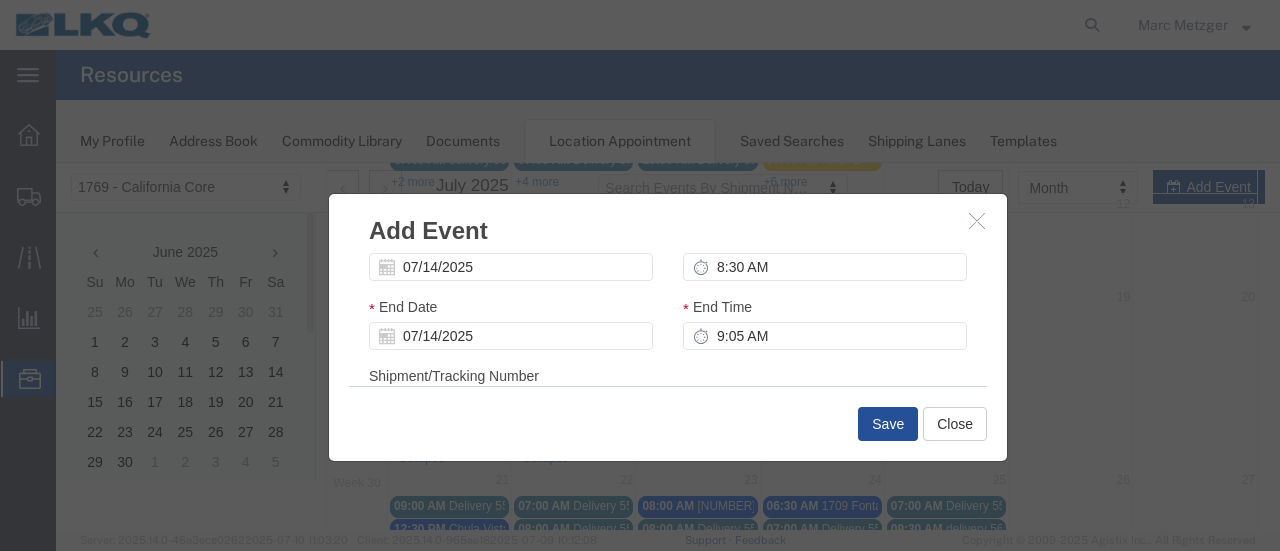 click on "Shipment/Tracking Number         Shipment/Tracking Number             Shipment/Tracking Number" at bounding box center [668, 392] 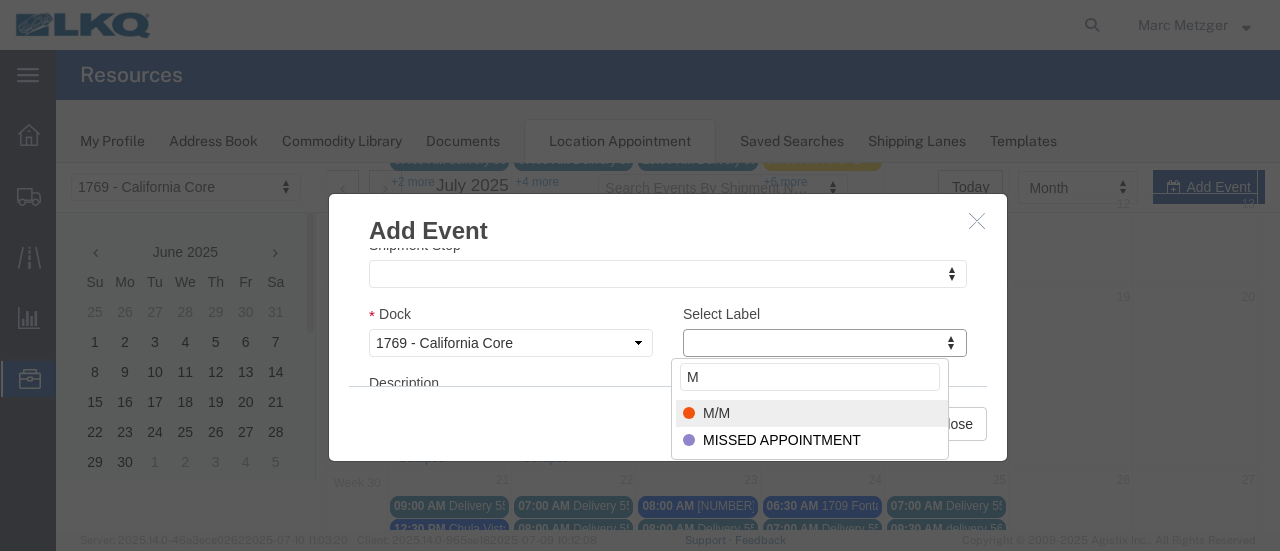 type on "M" 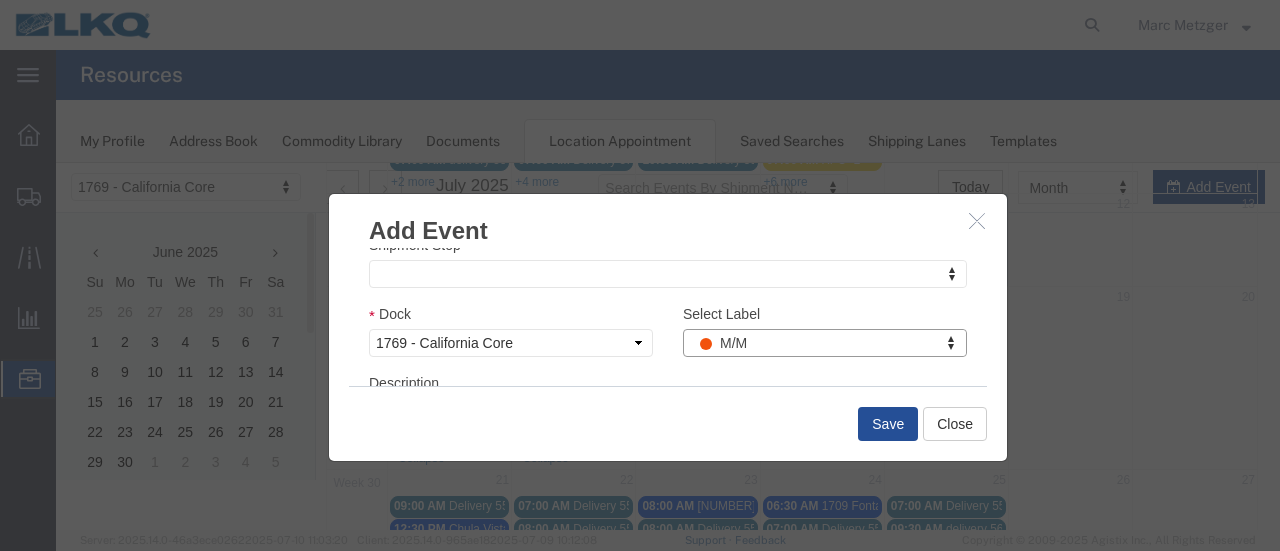 select on "24" 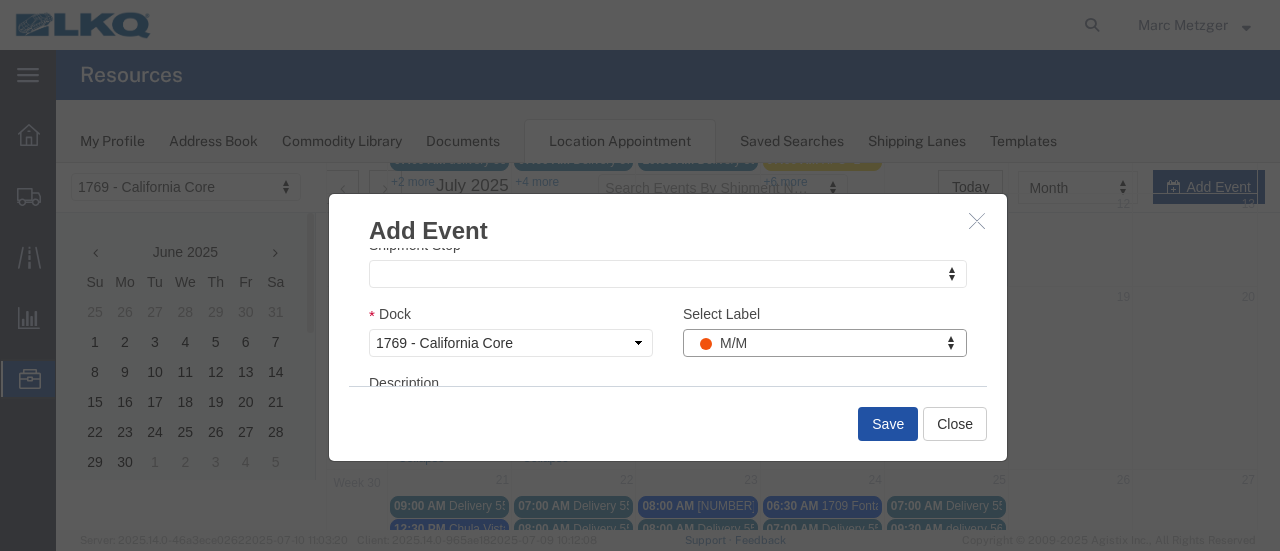 click on "Save" at bounding box center (888, 424) 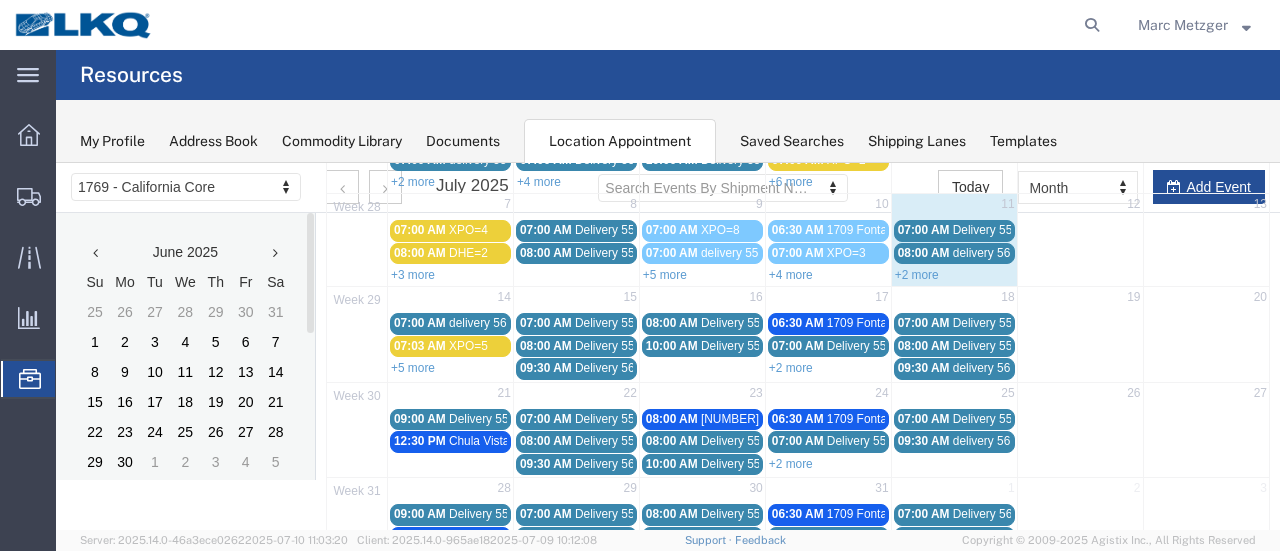 scroll, scrollTop: 128, scrollLeft: 0, axis: vertical 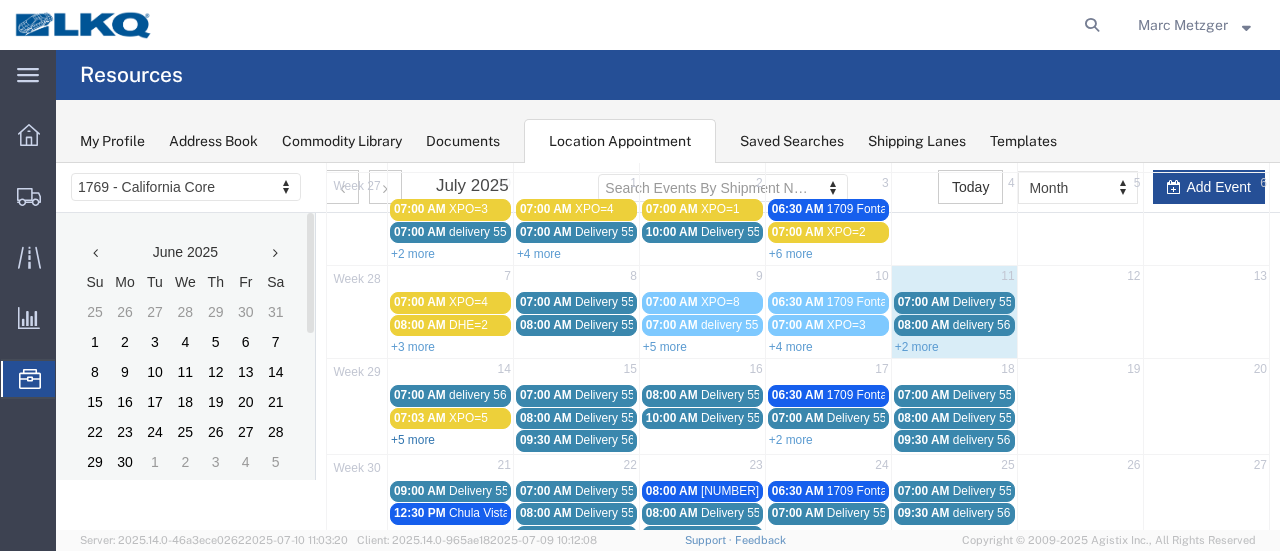 click on "+5 more" at bounding box center [413, 440] 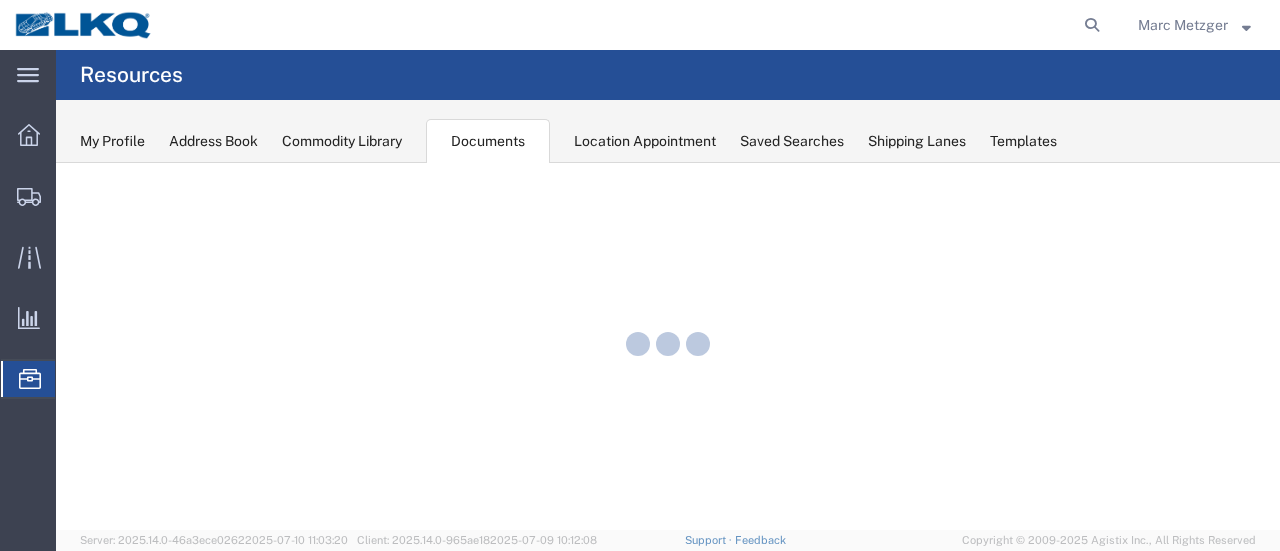 scroll, scrollTop: 0, scrollLeft: 0, axis: both 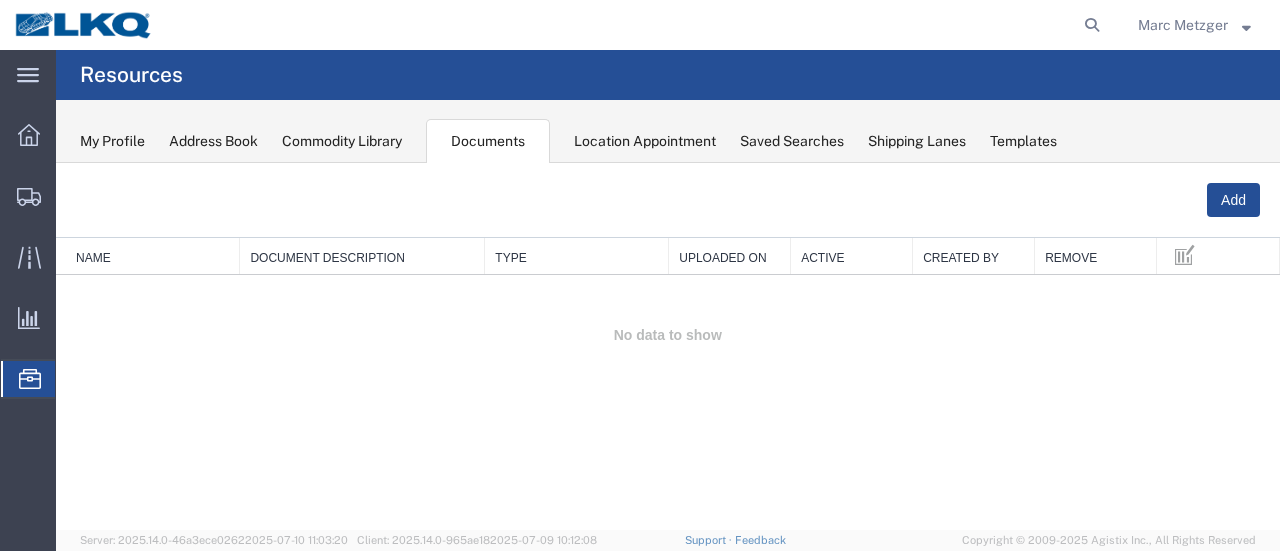 click on "Location Appointment" 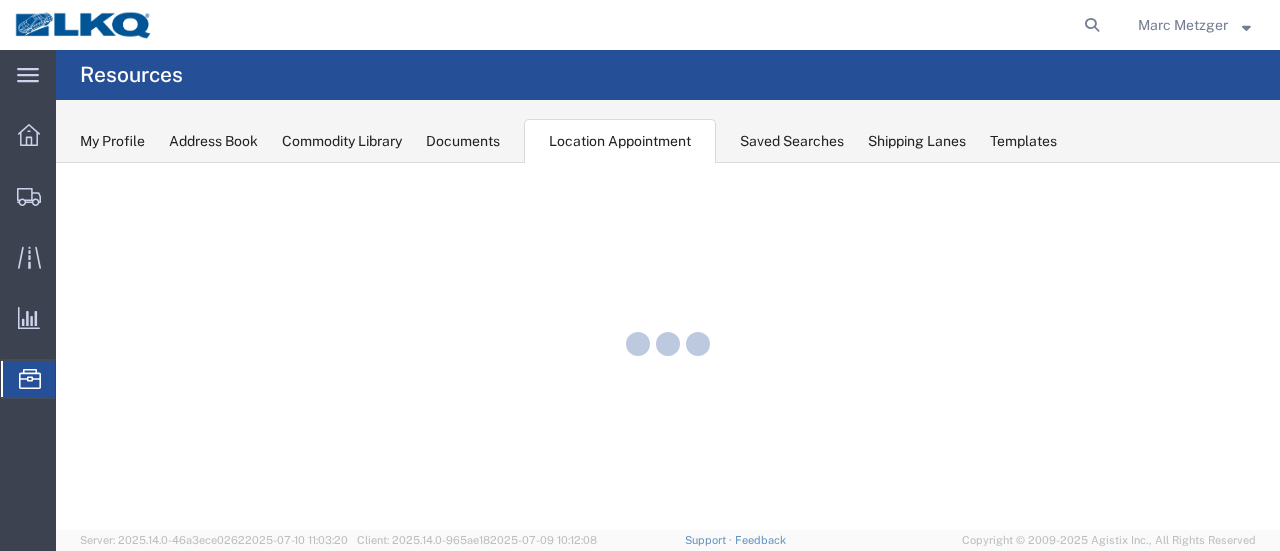 scroll, scrollTop: 0, scrollLeft: 0, axis: both 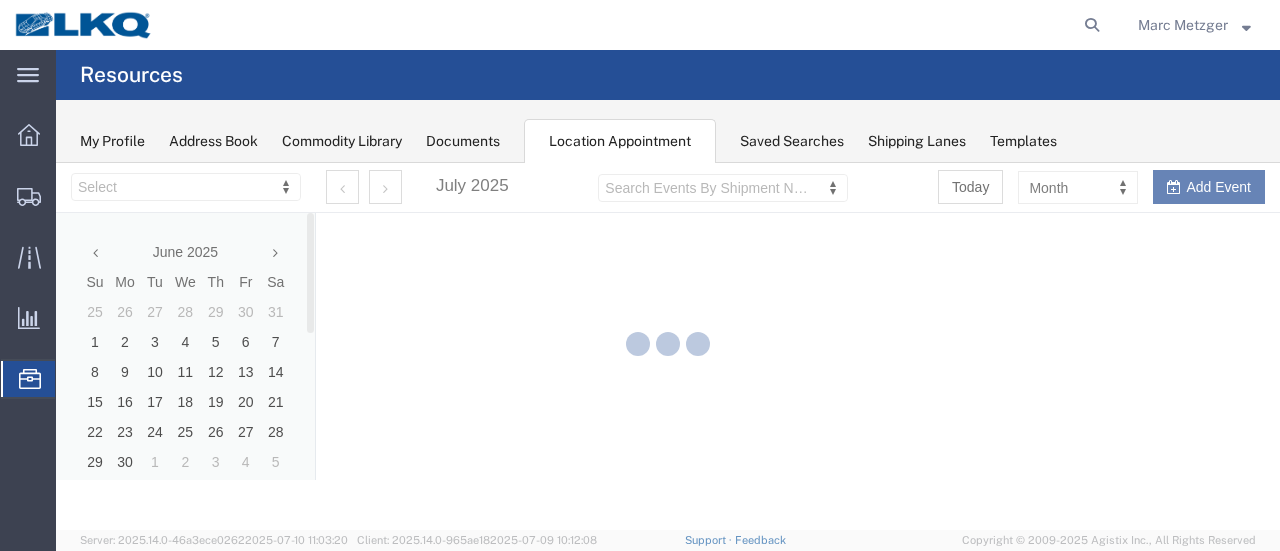 select on "28716" 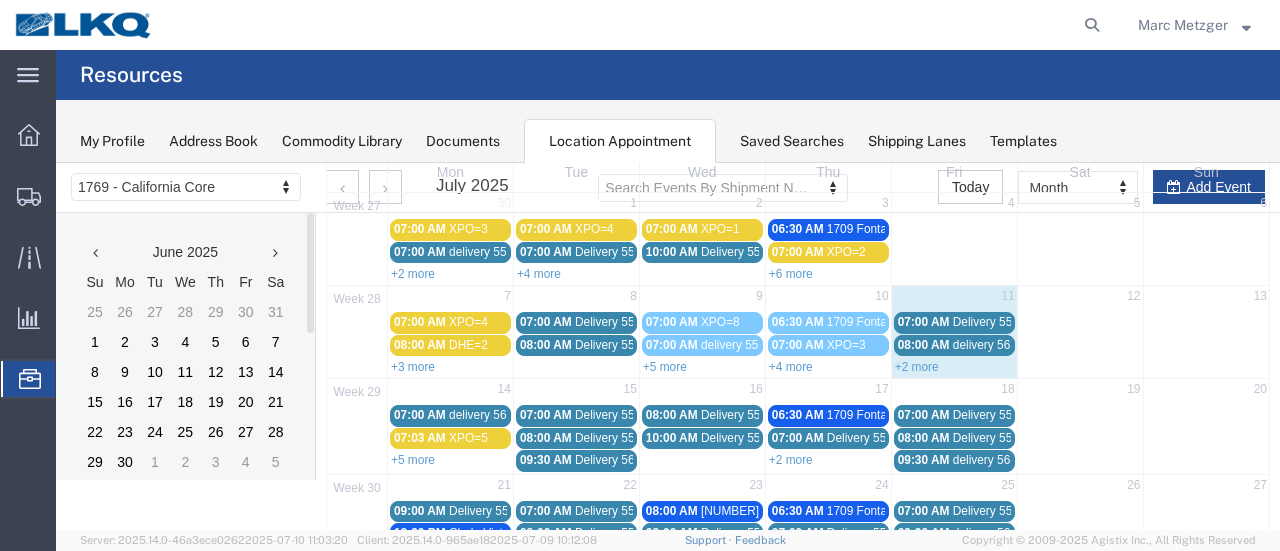 scroll, scrollTop: 200, scrollLeft: 0, axis: vertical 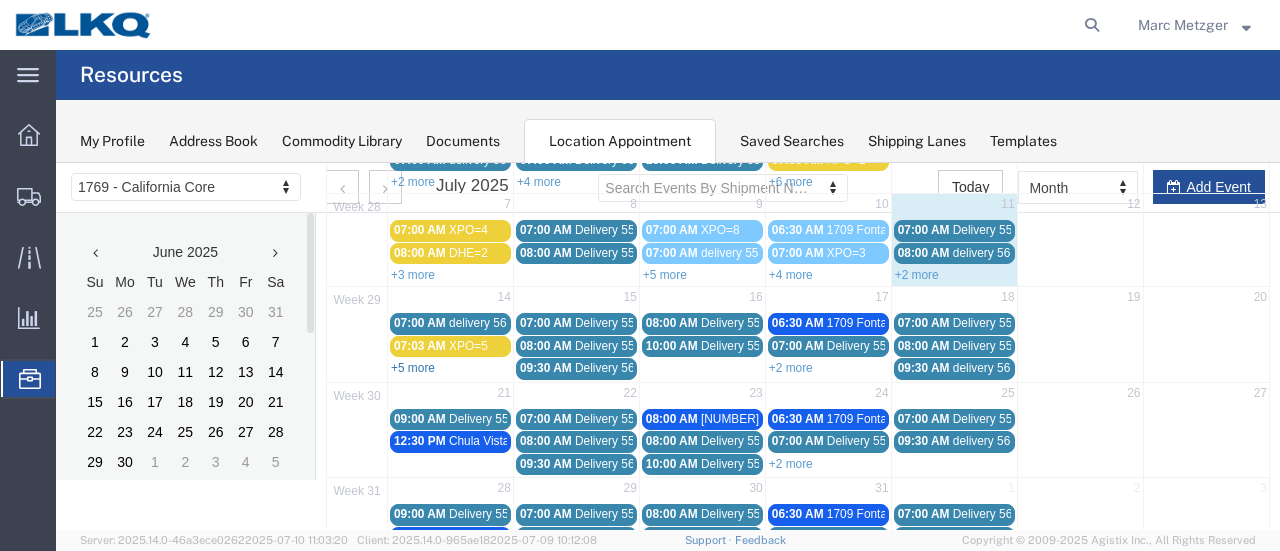 click on "+5 more" at bounding box center (413, 368) 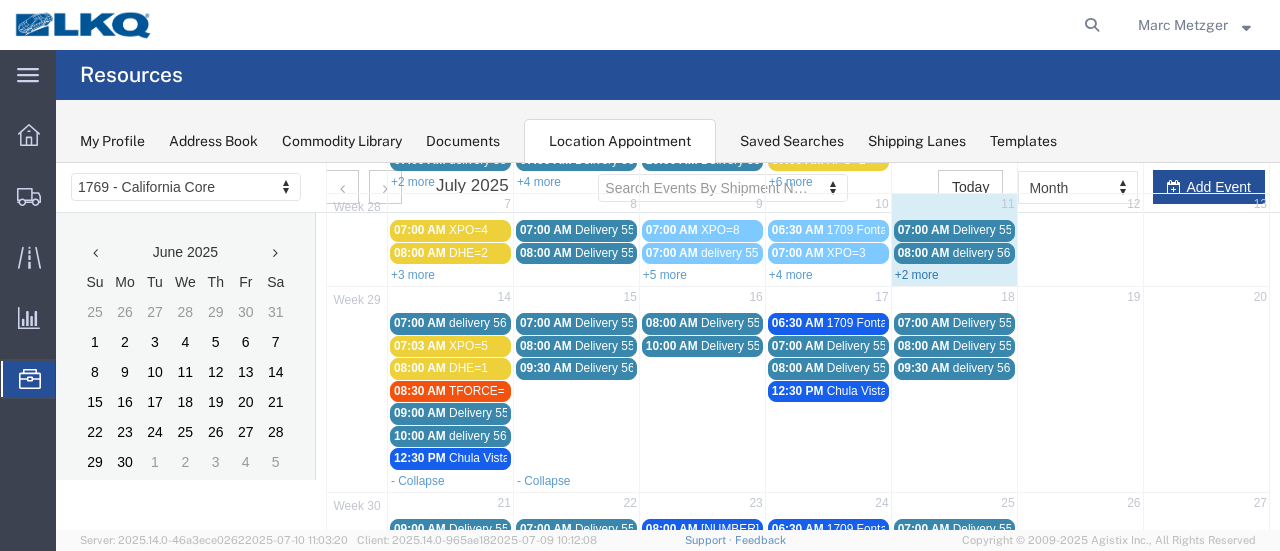click on "+2 more" at bounding box center [917, 275] 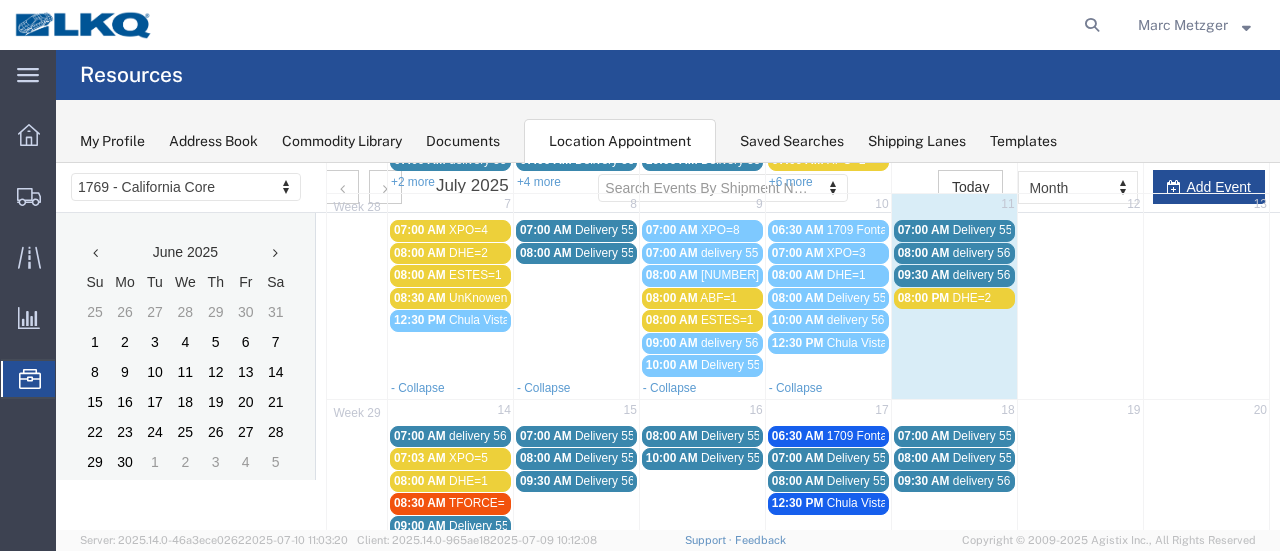 click on "Delivery 55806176" at bounding box center [1002, 230] 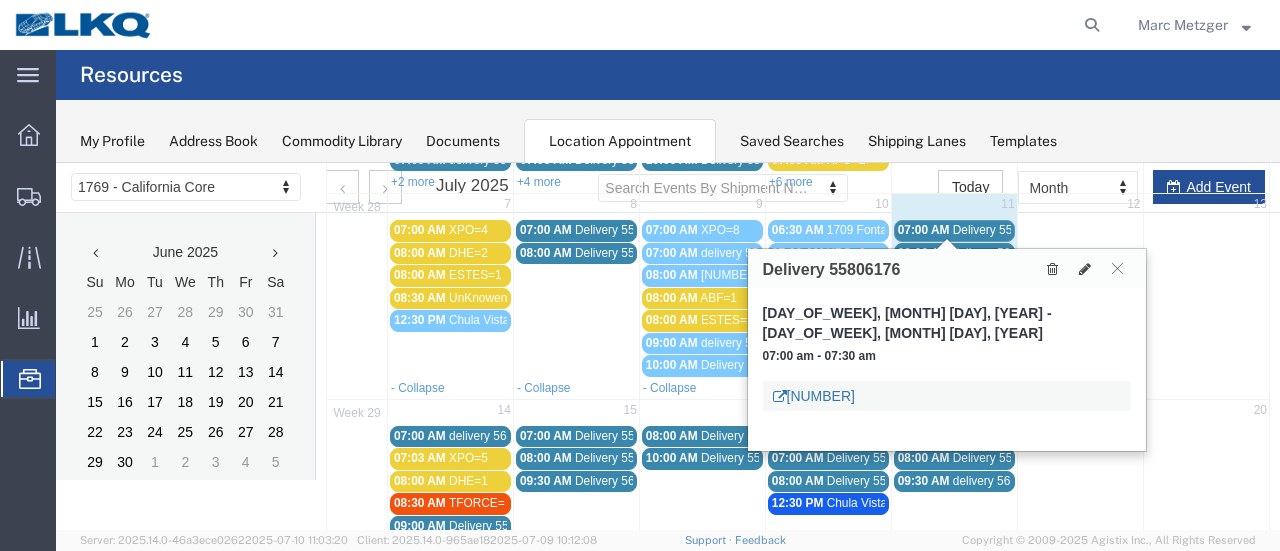 click on "[NUMBER]" at bounding box center [814, 396] 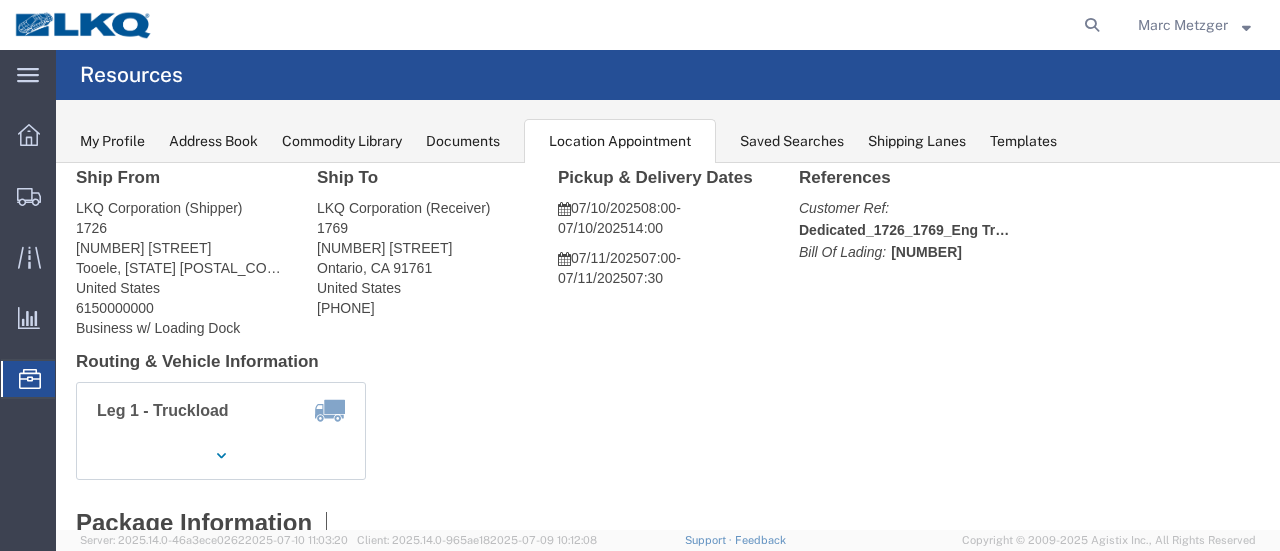 scroll, scrollTop: 0, scrollLeft: 0, axis: both 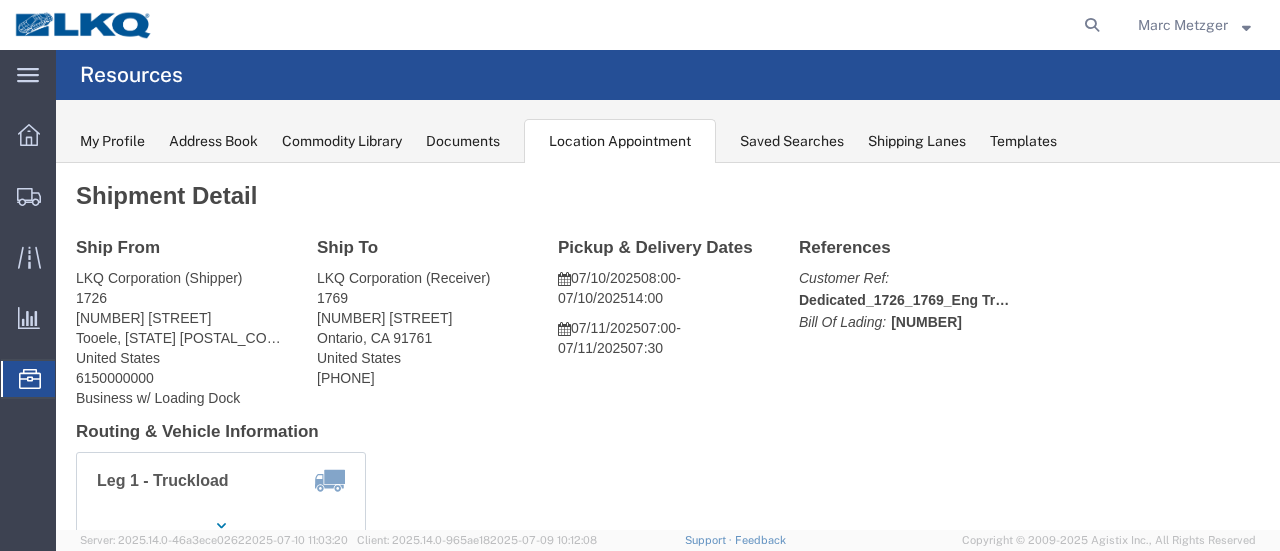 click on "Documents" 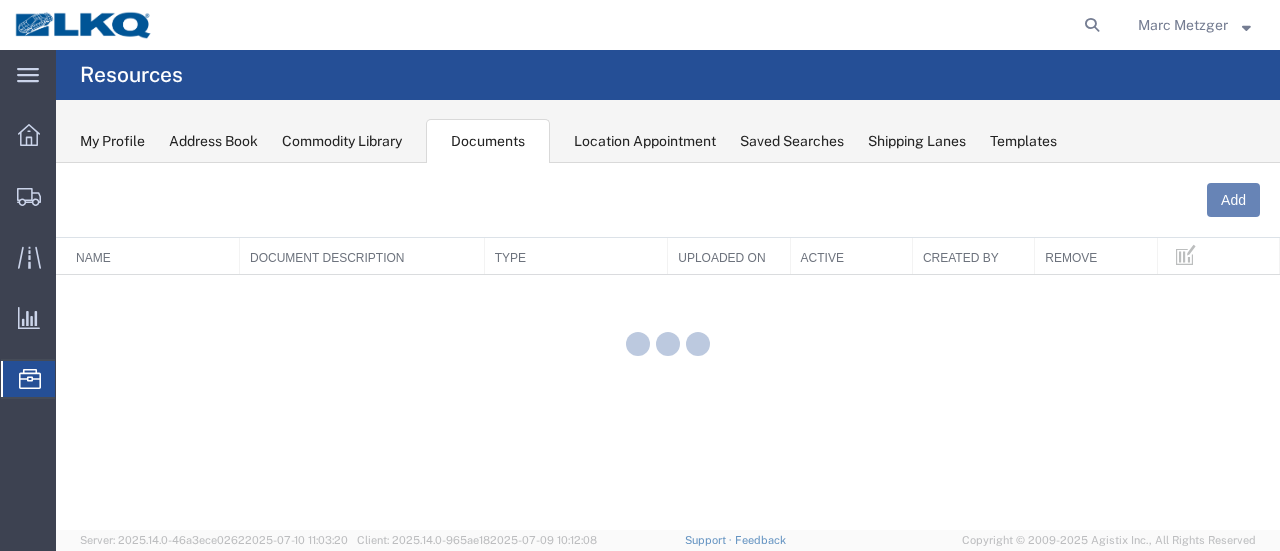 scroll, scrollTop: 0, scrollLeft: 0, axis: both 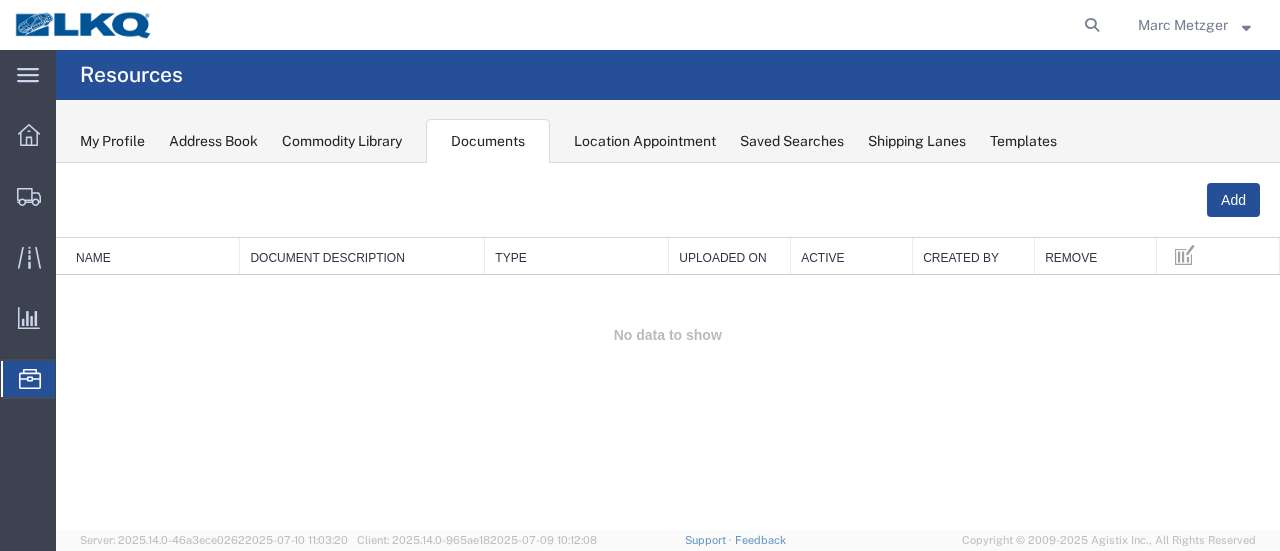 click on "Location Appointment" 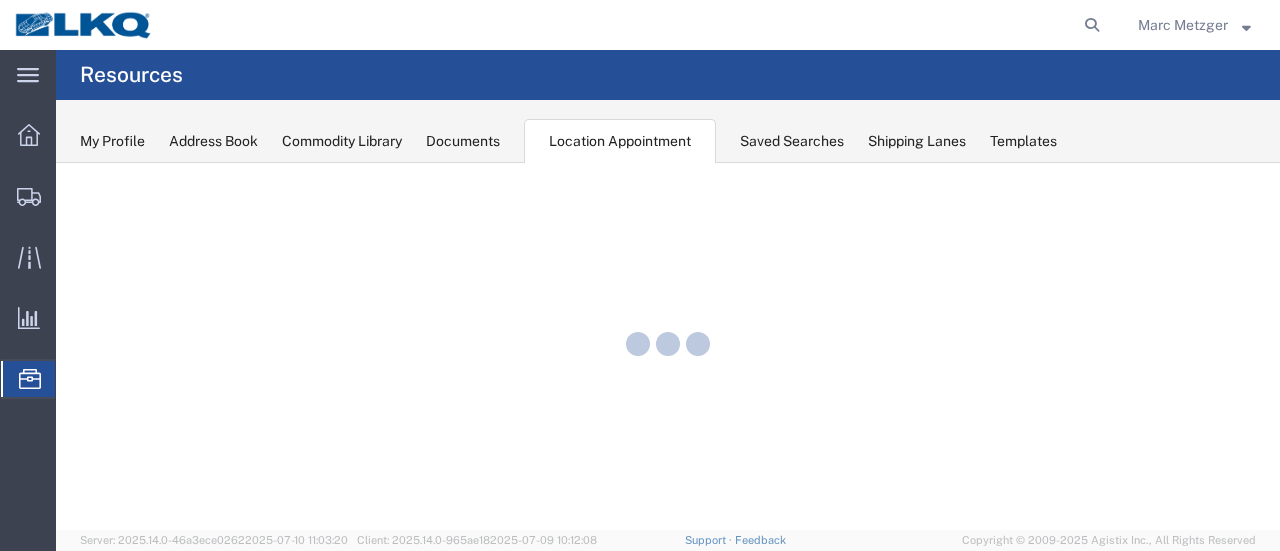scroll, scrollTop: 0, scrollLeft: 0, axis: both 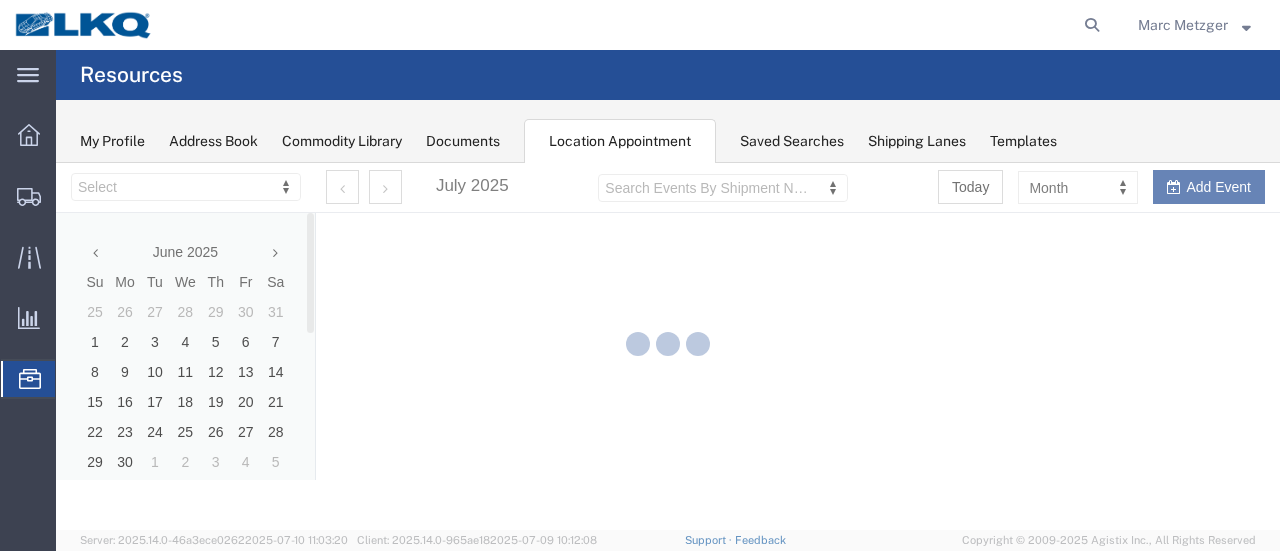 select on "28716" 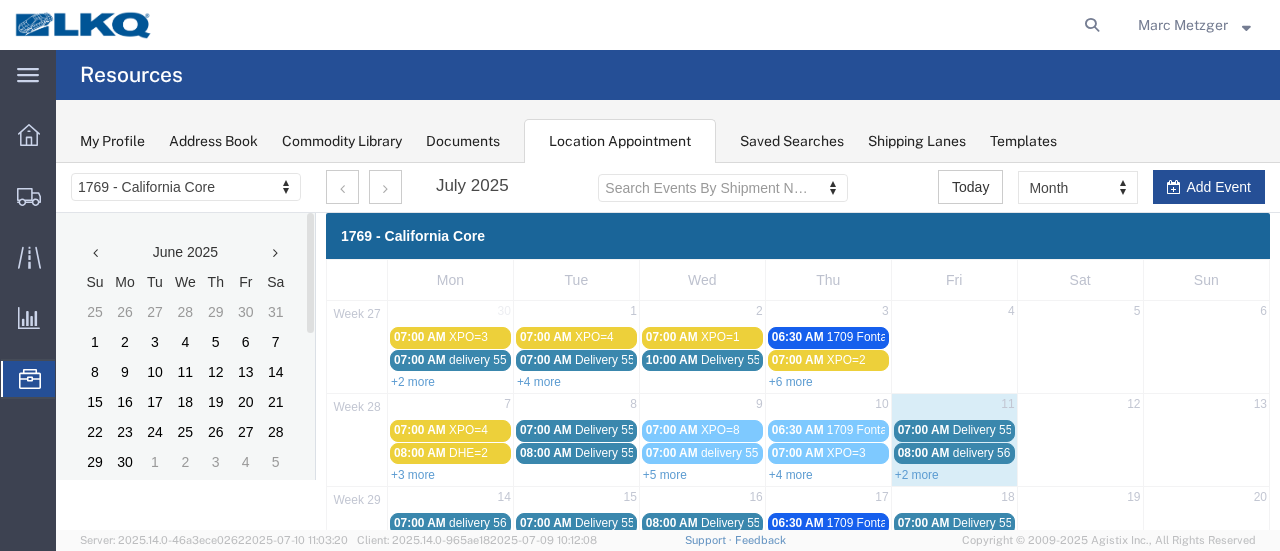 click on "Delivery 55806176" at bounding box center (1002, 430) 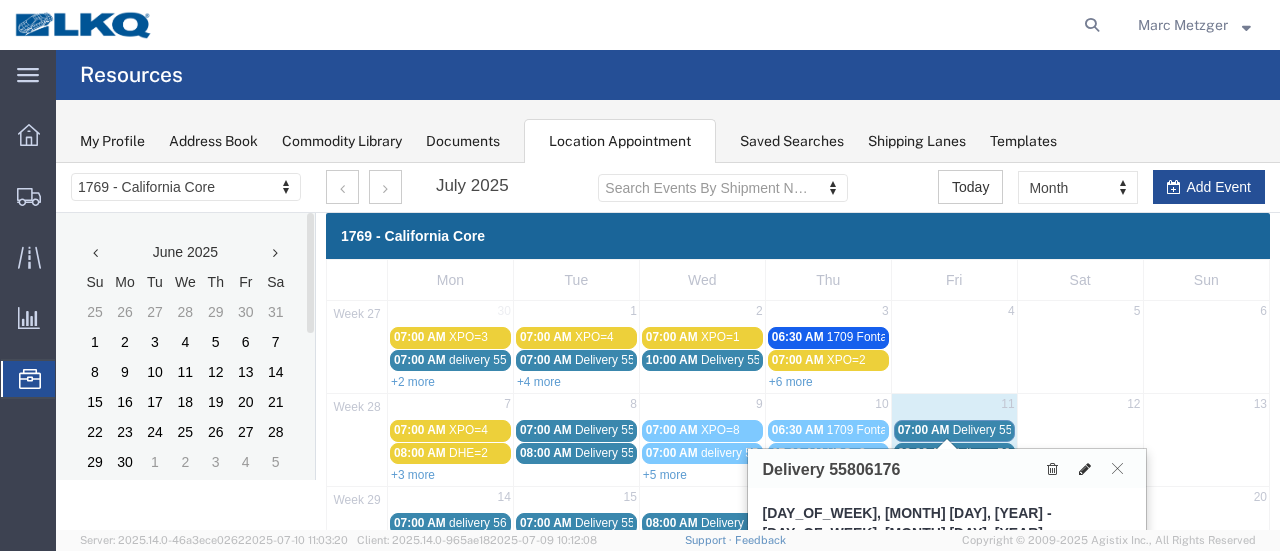 click at bounding box center [1085, 469] 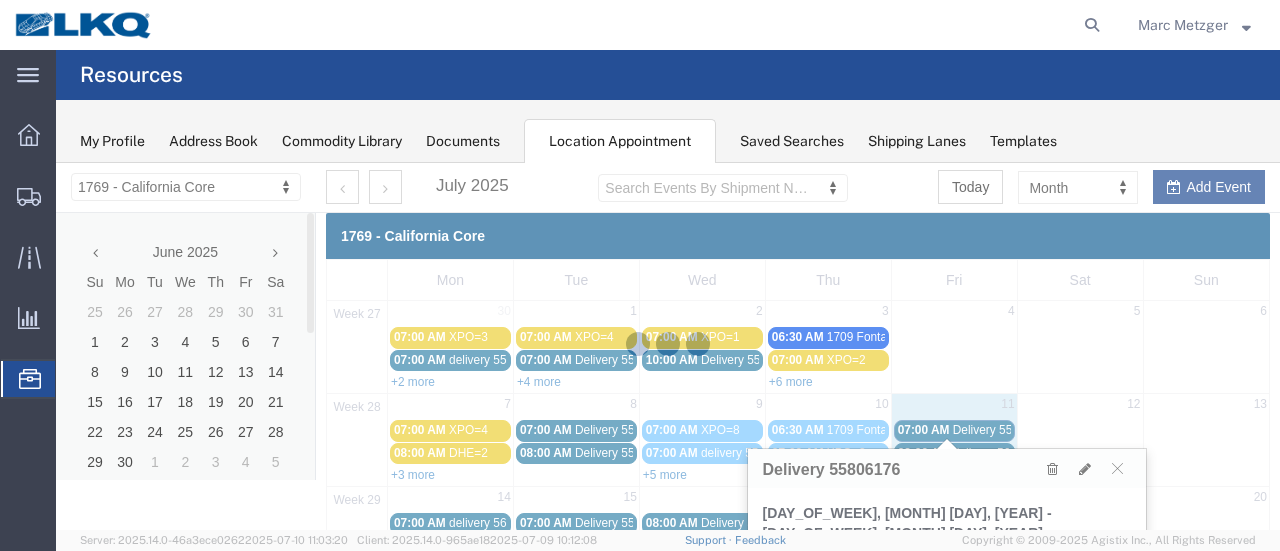 select on "1" 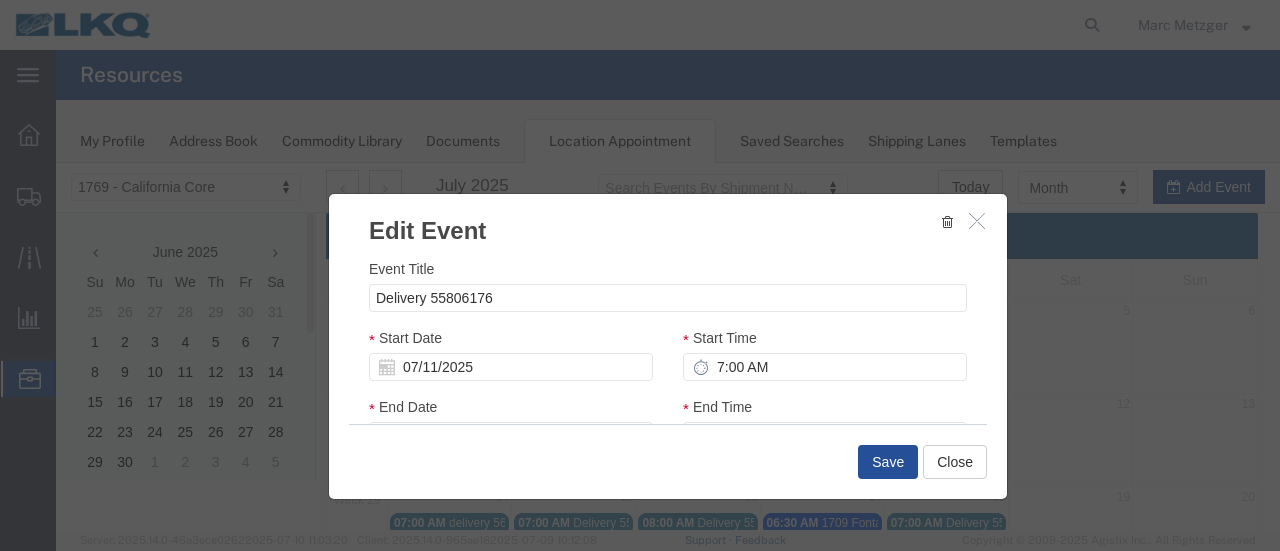 select 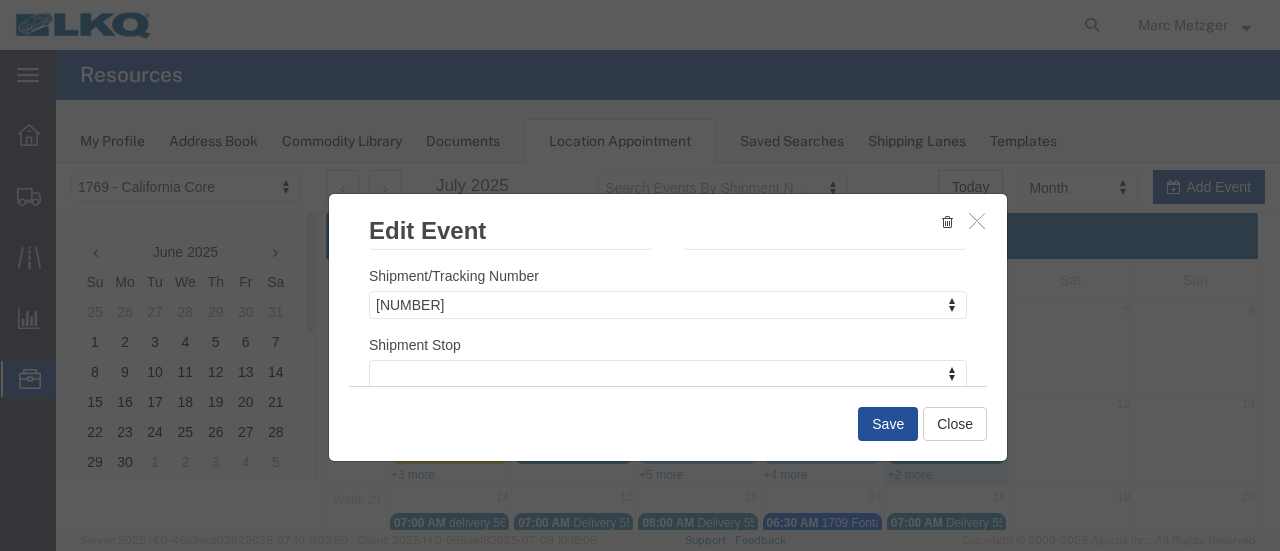 scroll, scrollTop: 300, scrollLeft: 0, axis: vertical 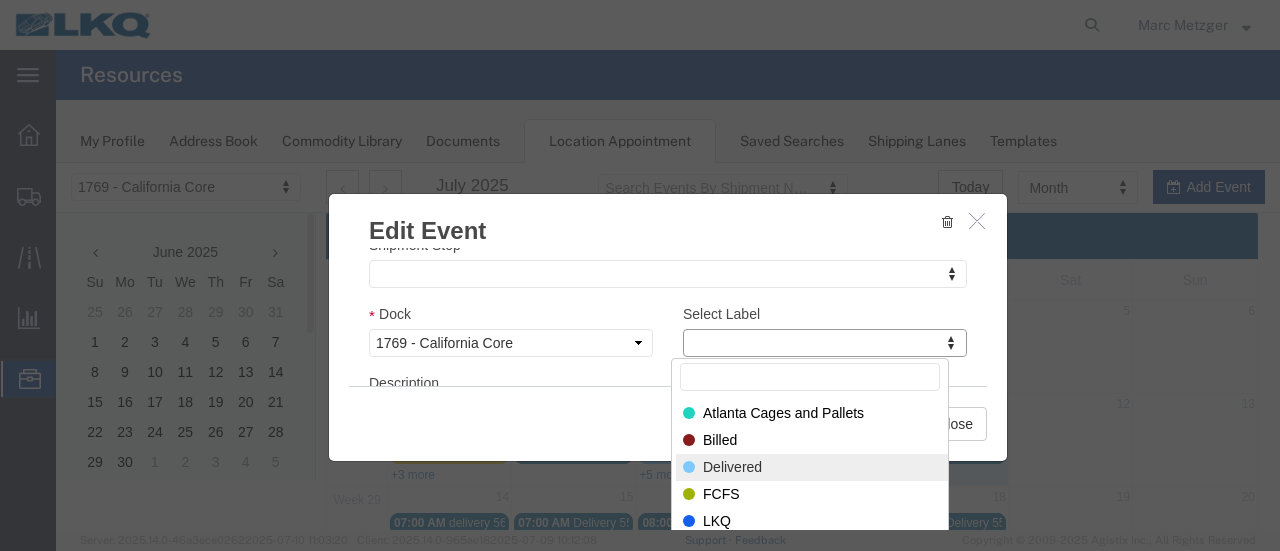 select on "40" 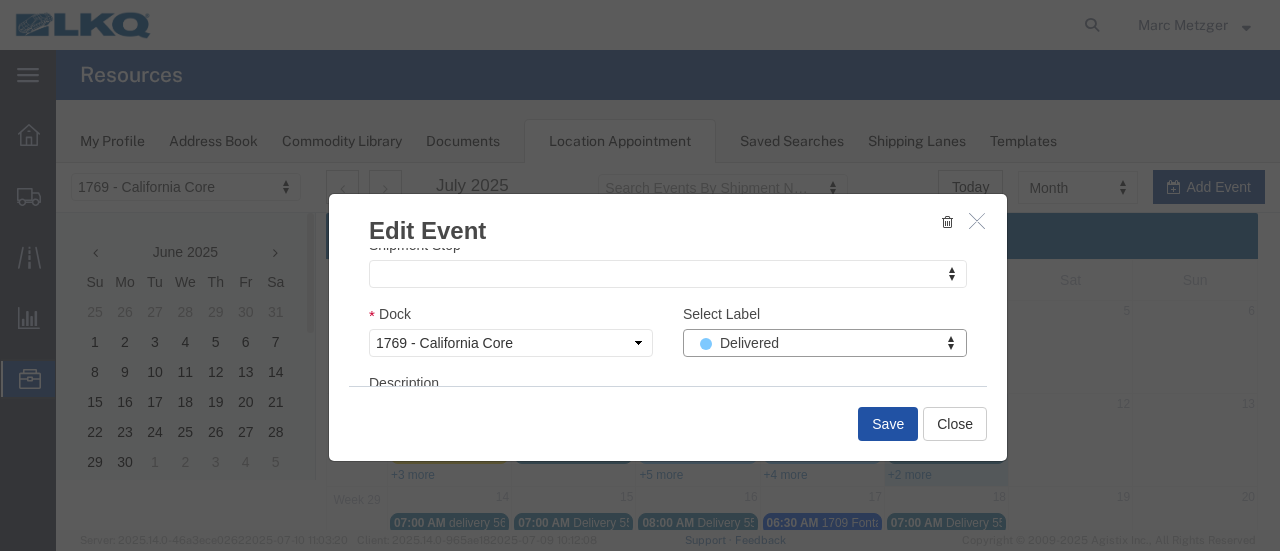click on "Save" at bounding box center [888, 424] 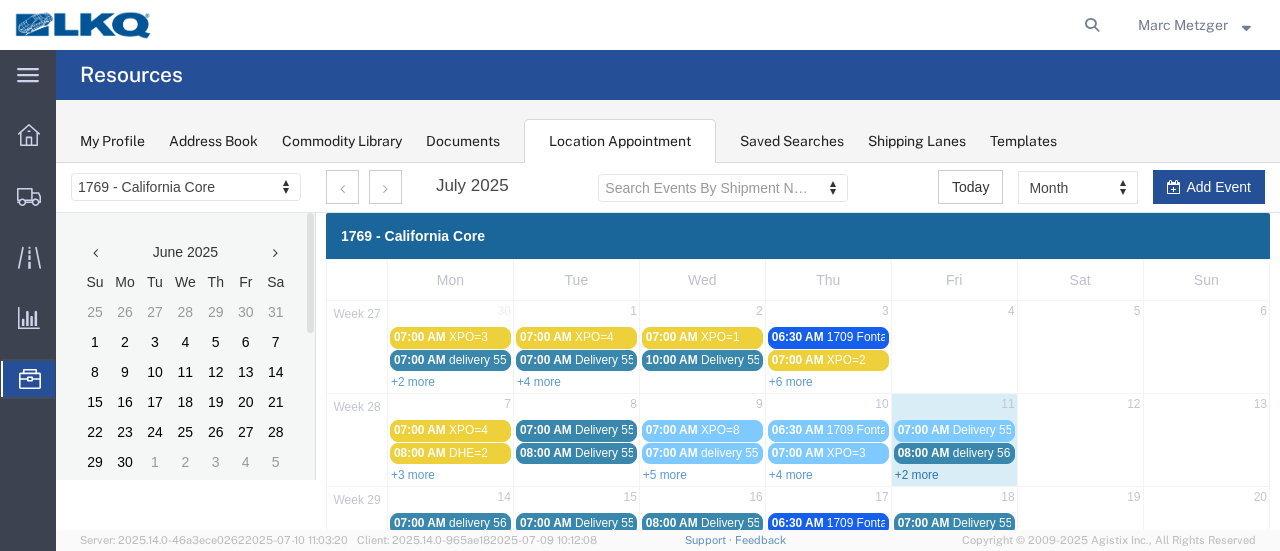 click on "+2 more" at bounding box center [917, 475] 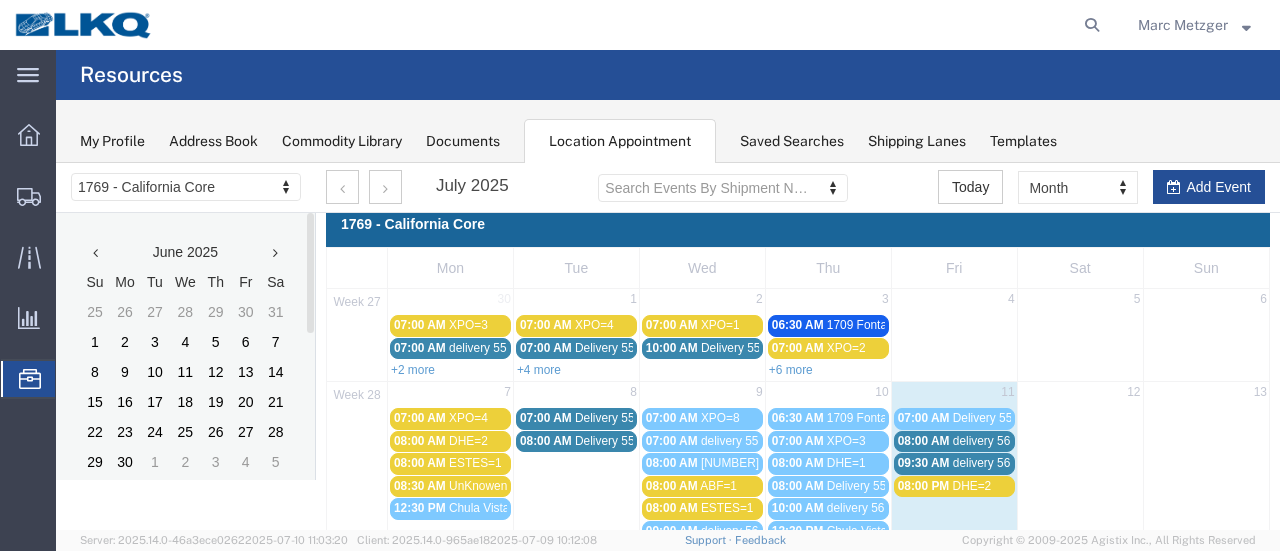 scroll, scrollTop: 0, scrollLeft: 0, axis: both 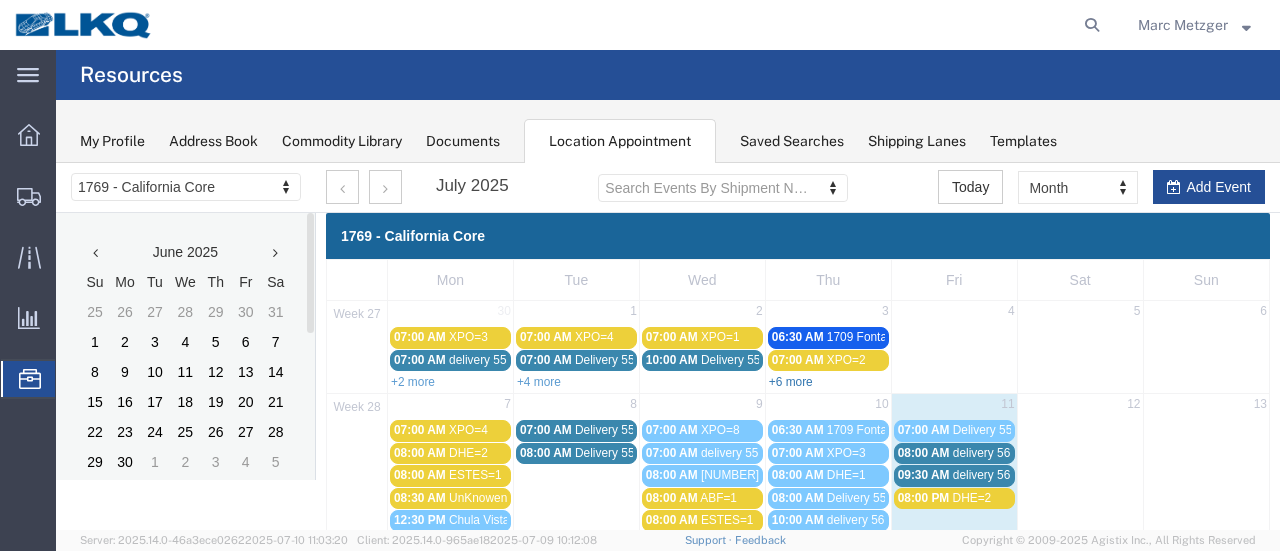 click on "+6 more" at bounding box center [791, 382] 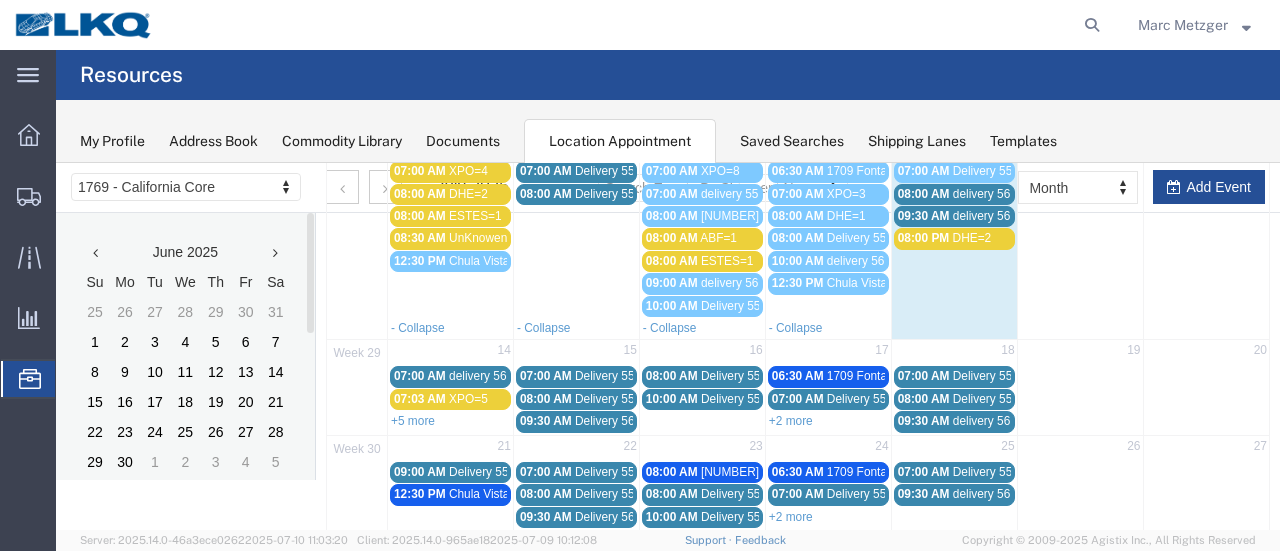 scroll, scrollTop: 400, scrollLeft: 0, axis: vertical 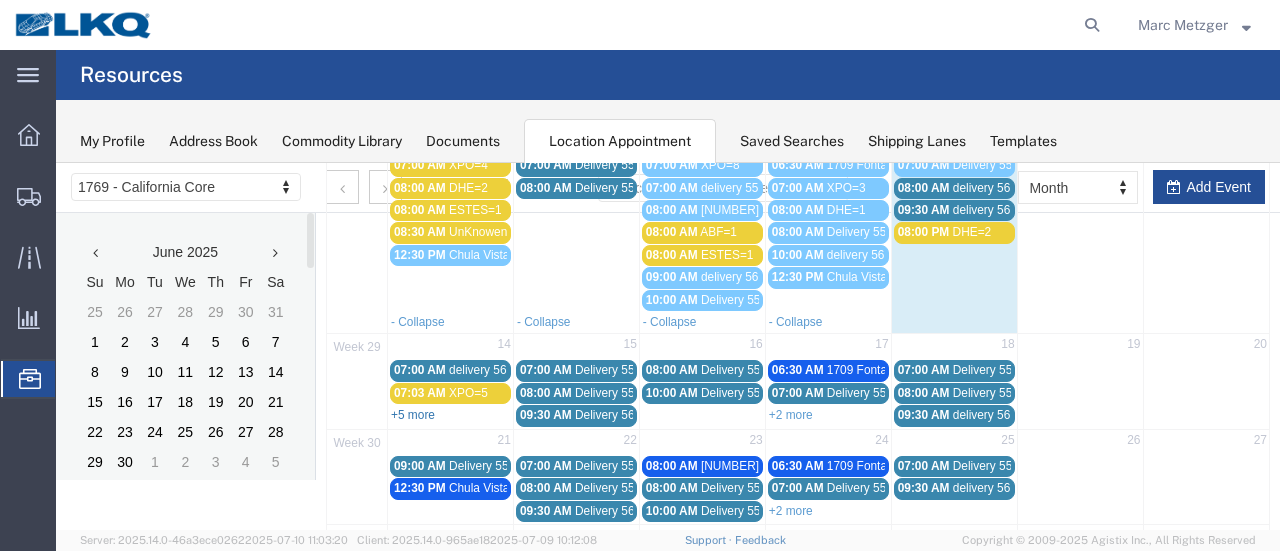 click on "+5 more" at bounding box center (413, 415) 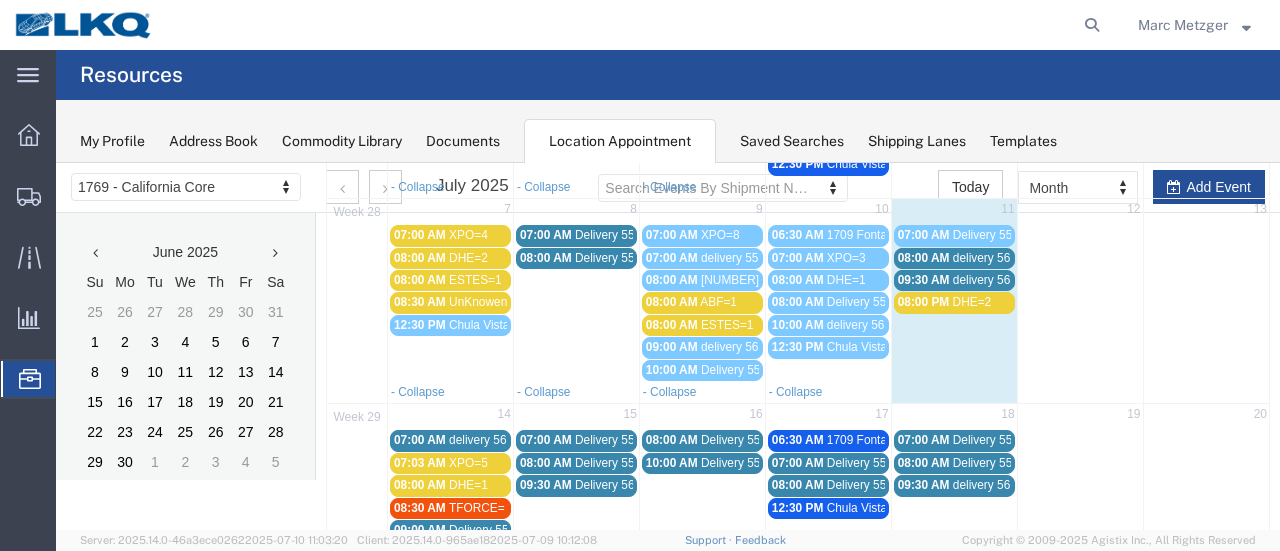 scroll, scrollTop: 300, scrollLeft: 0, axis: vertical 